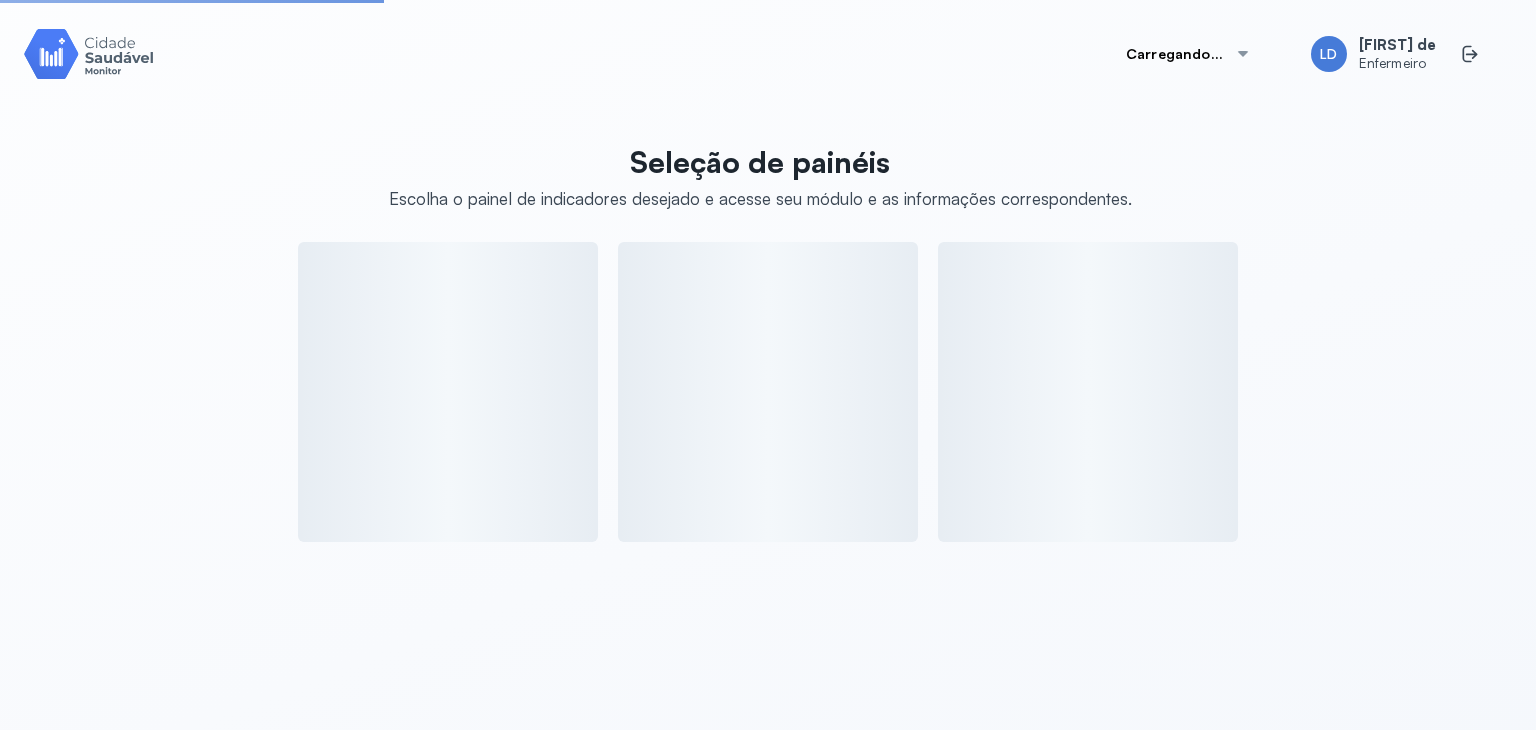 scroll, scrollTop: 0, scrollLeft: 0, axis: both 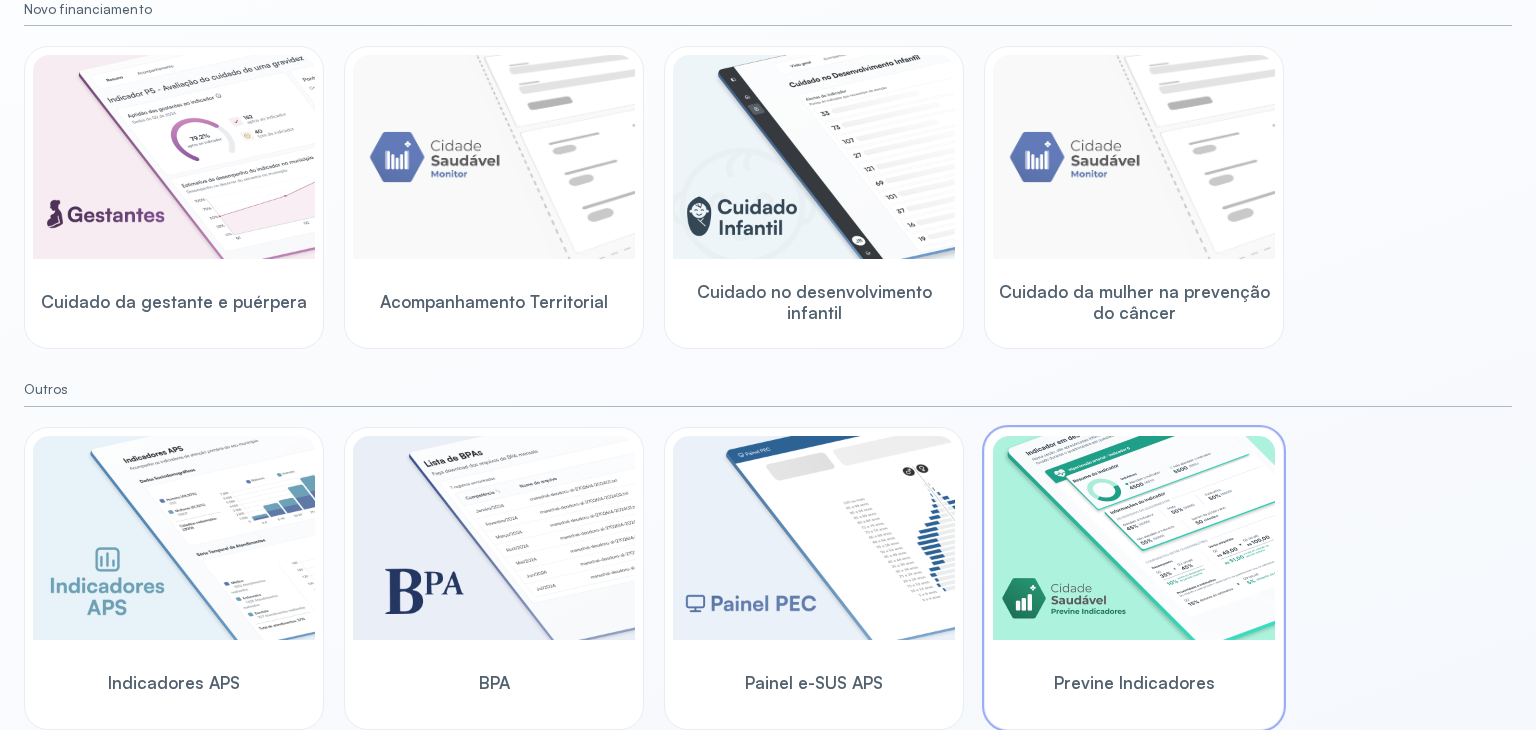 click at bounding box center (1134, 538) 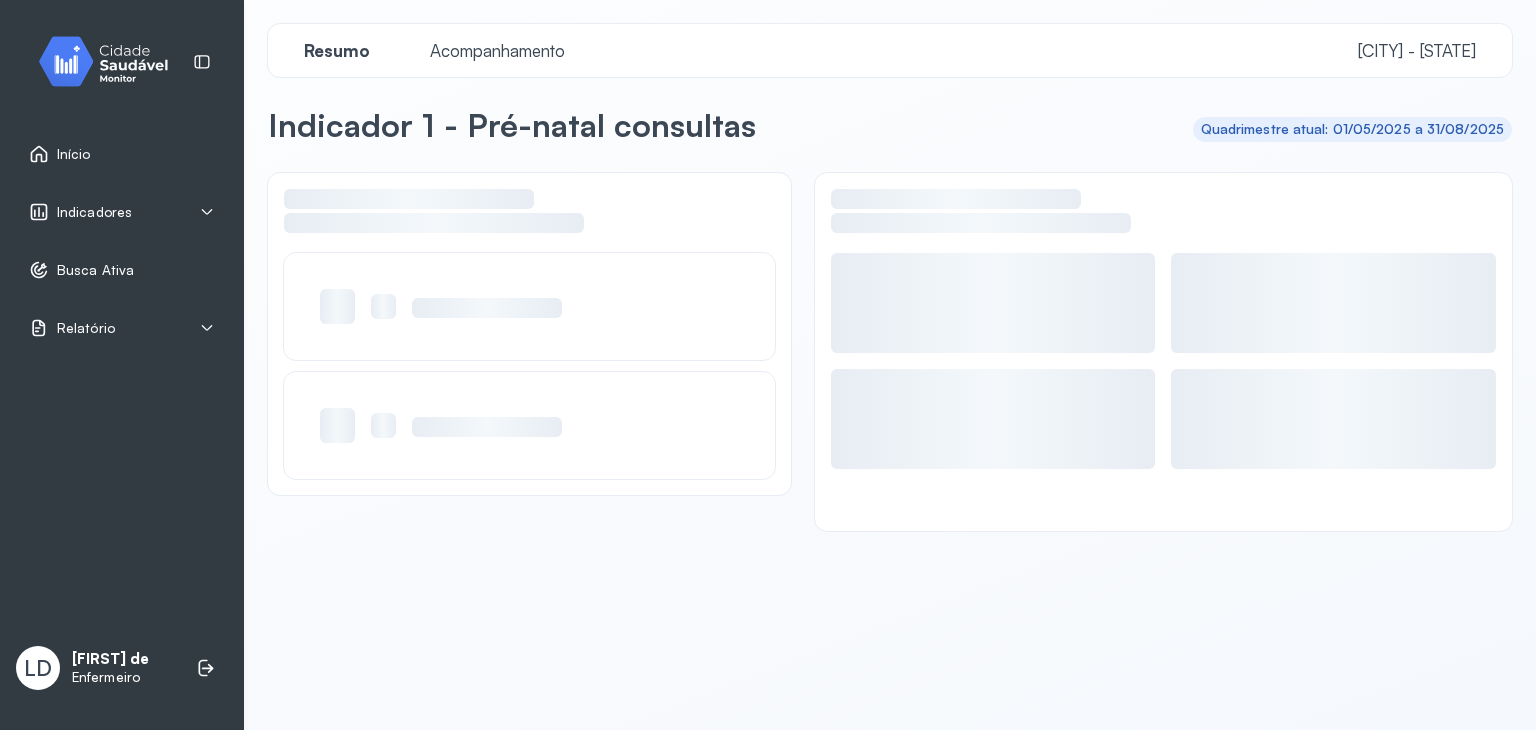 scroll, scrollTop: 0, scrollLeft: 0, axis: both 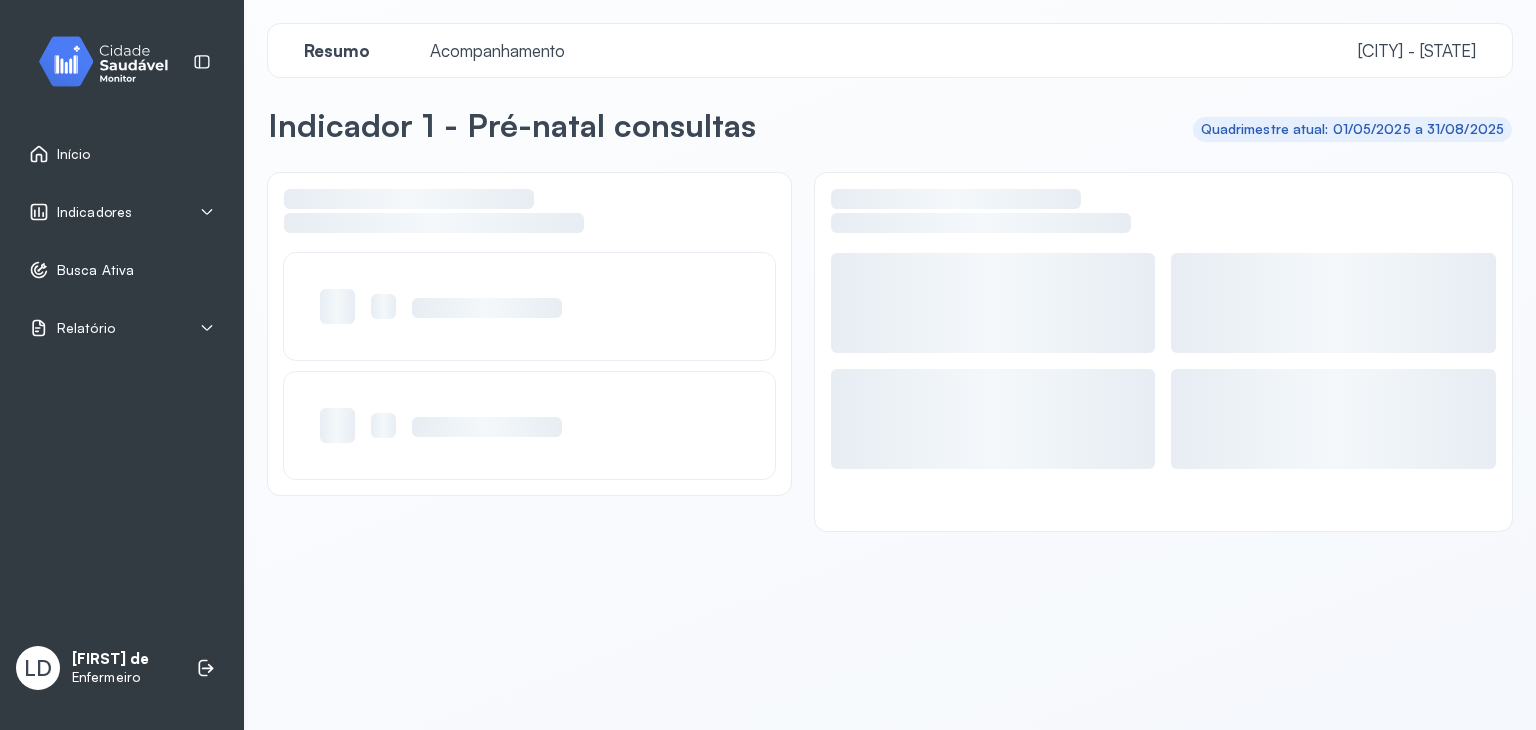 click on "Indicadores" at bounding box center (122, 212) 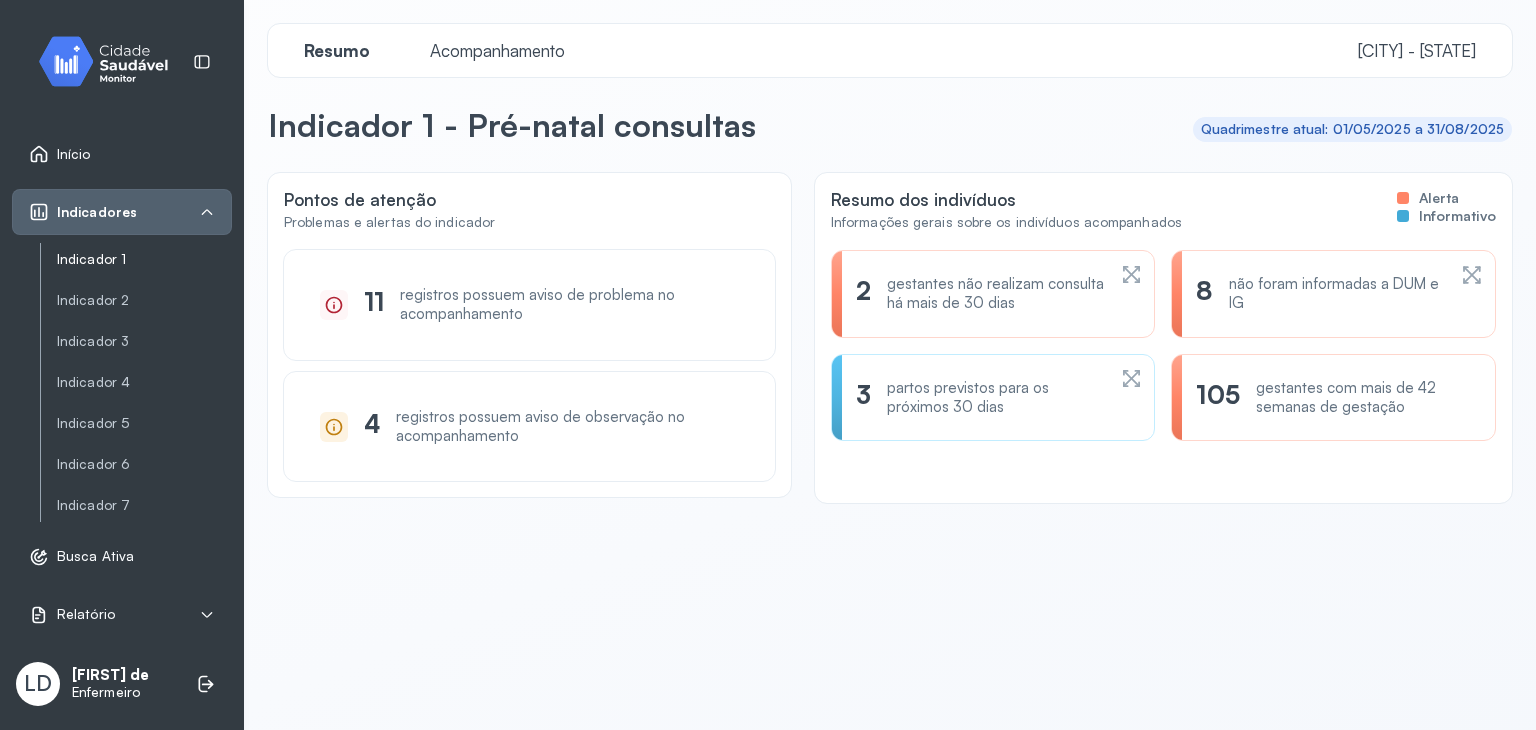click on "Indicador 1" 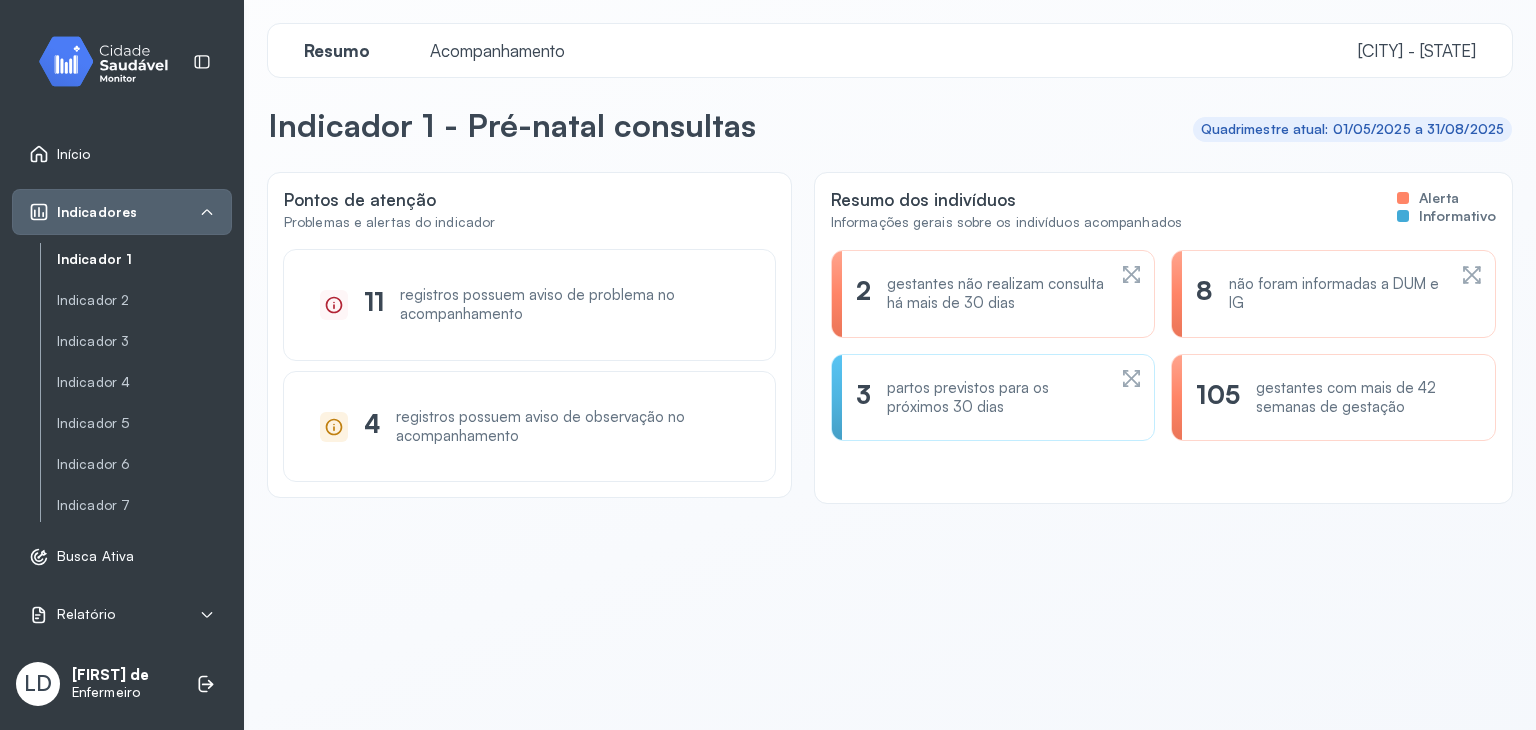 click on "gestantes não realizam consulta há mais de 30 dias" at bounding box center (996, 294) 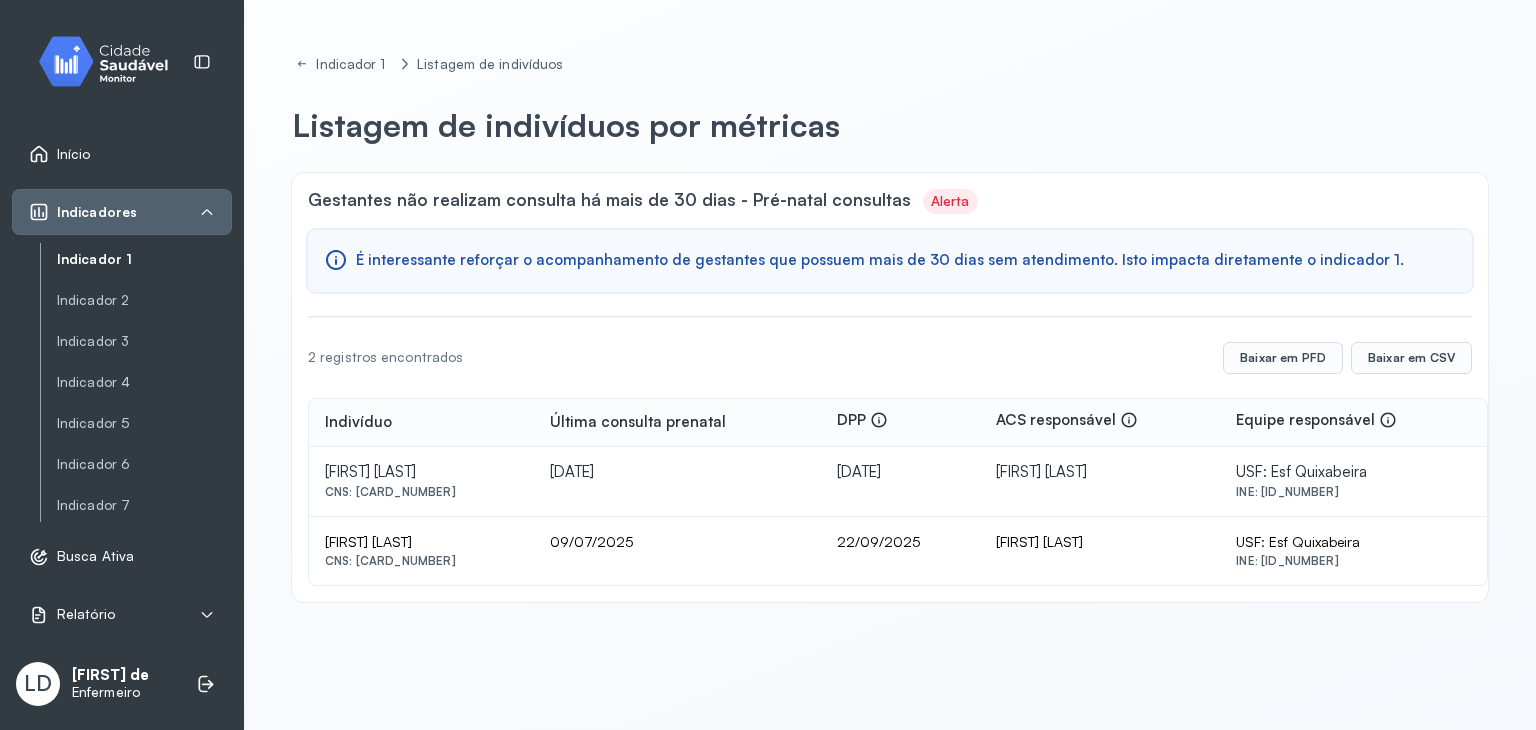 click on "Indicador 1 Indicador 2 Indicador 3 Indicador 4 Indicador 5 Indicador 6 Indicador 7" at bounding box center [136, 382] 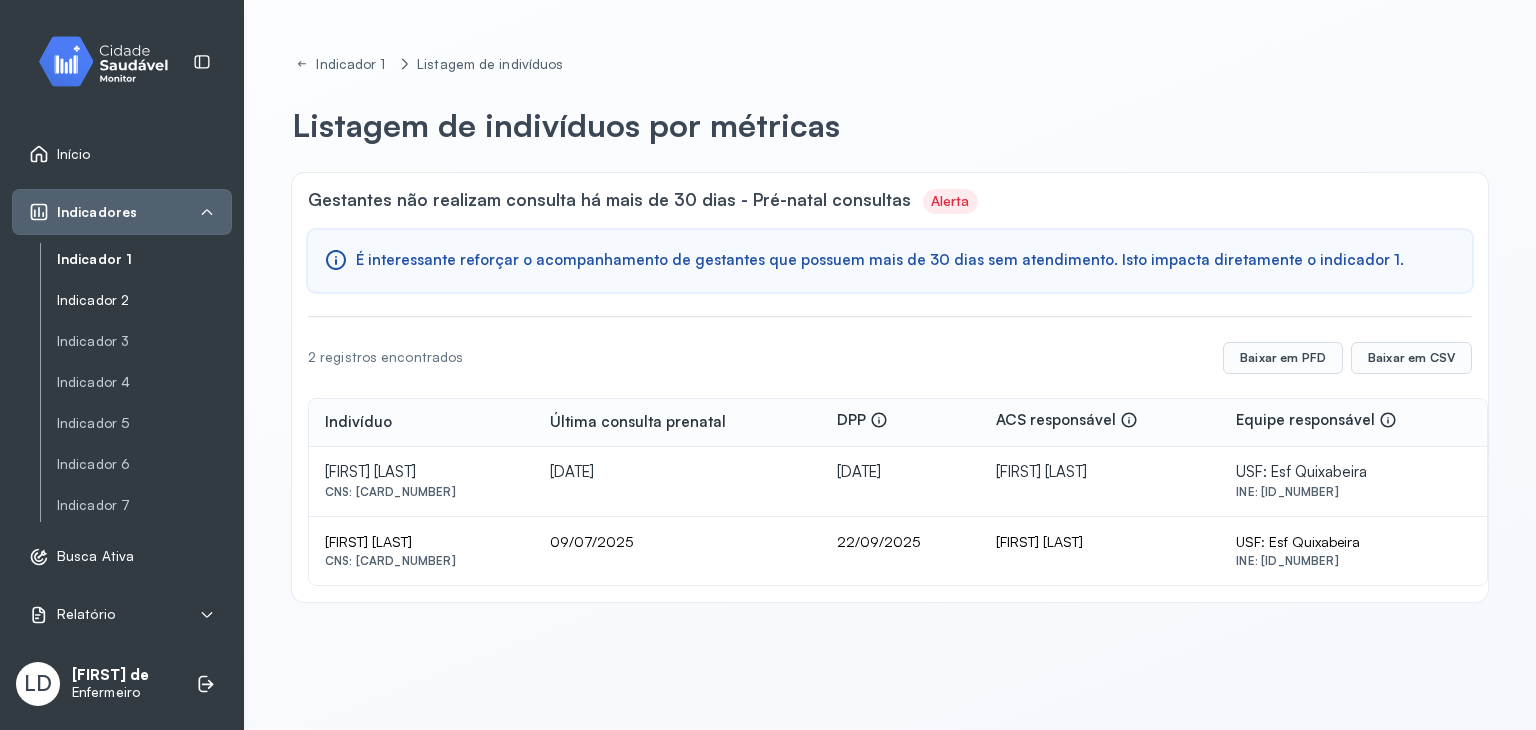 click on "Indicador 2" at bounding box center [144, 300] 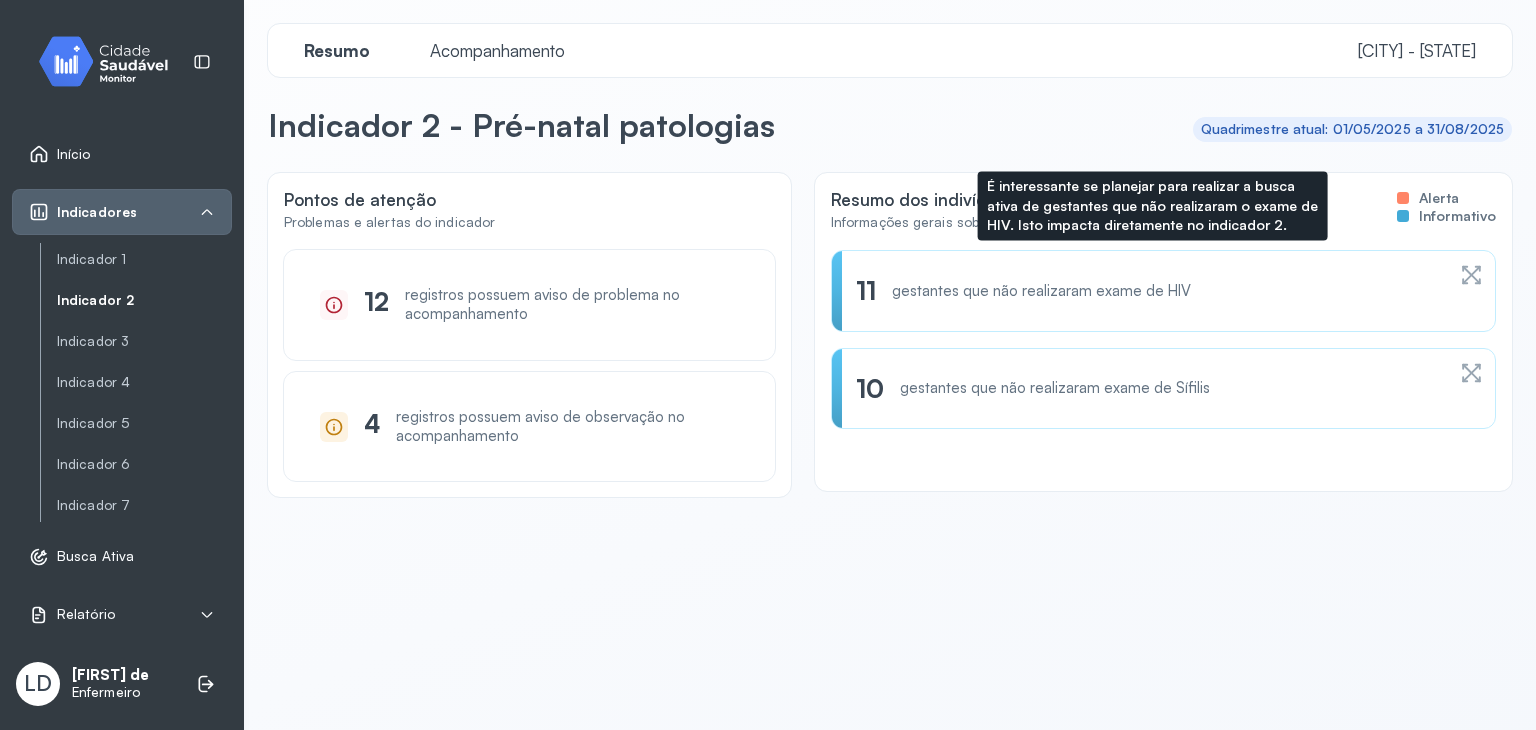 click on "11 gestantes que não realizaram exame de HIV" 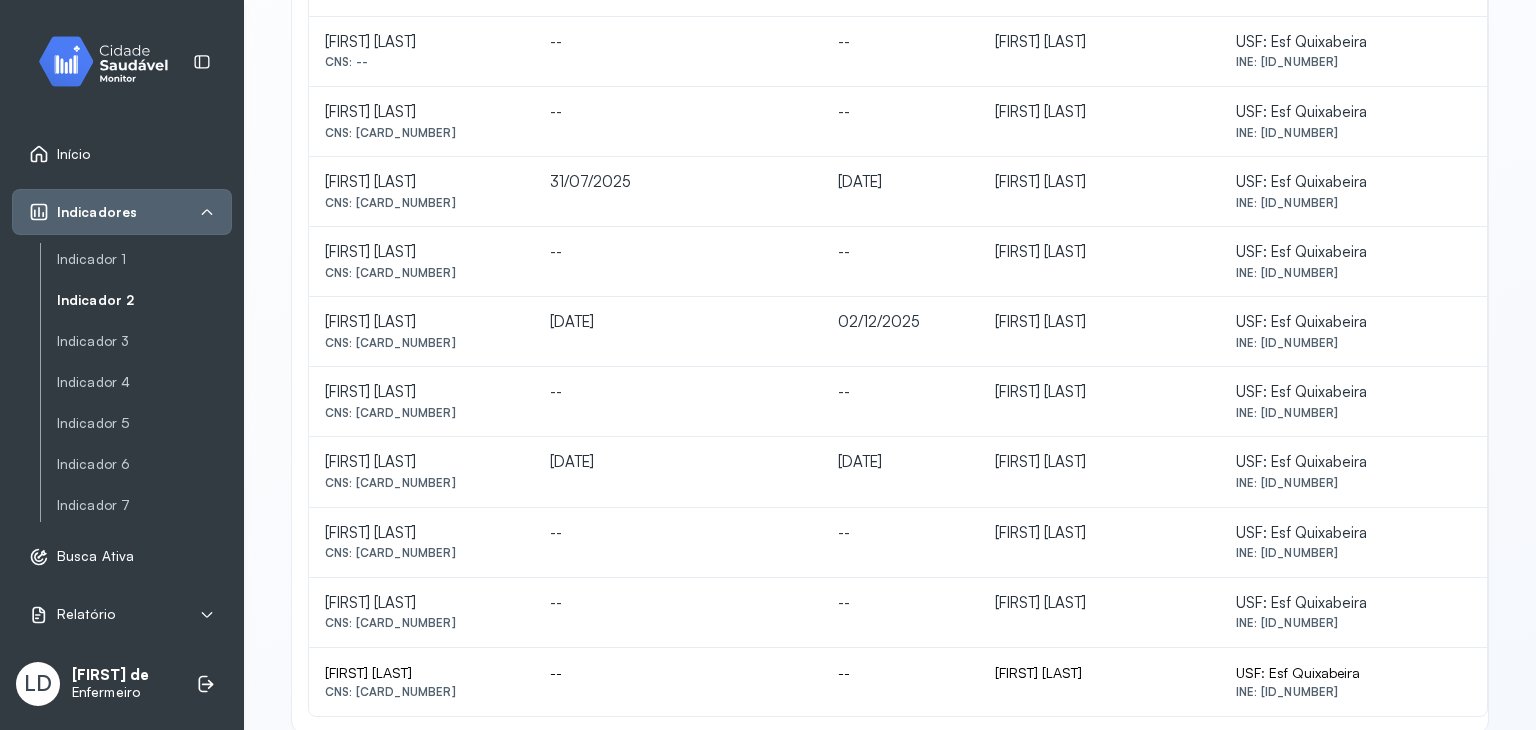 scroll, scrollTop: 536, scrollLeft: 0, axis: vertical 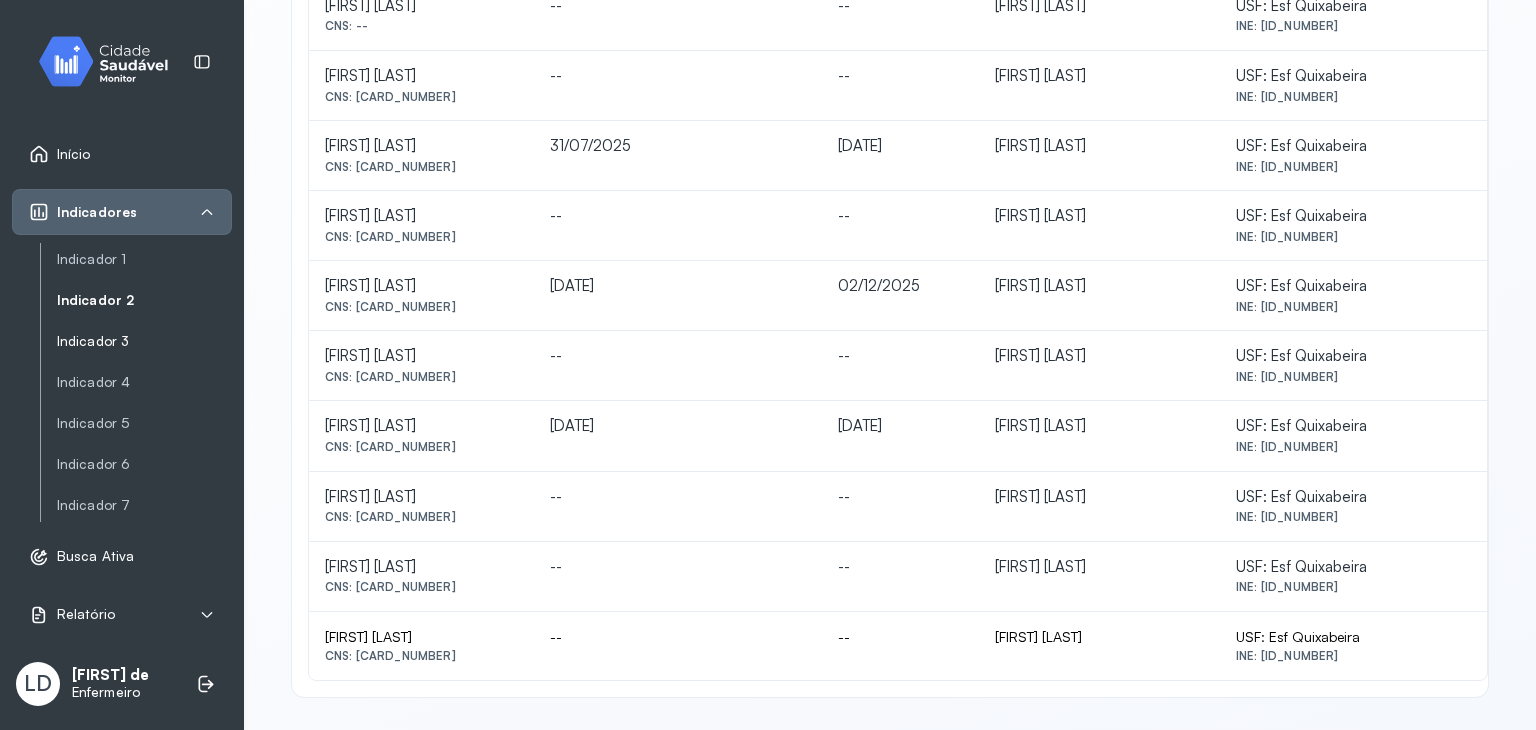 click on "Indicador 3" at bounding box center [144, 341] 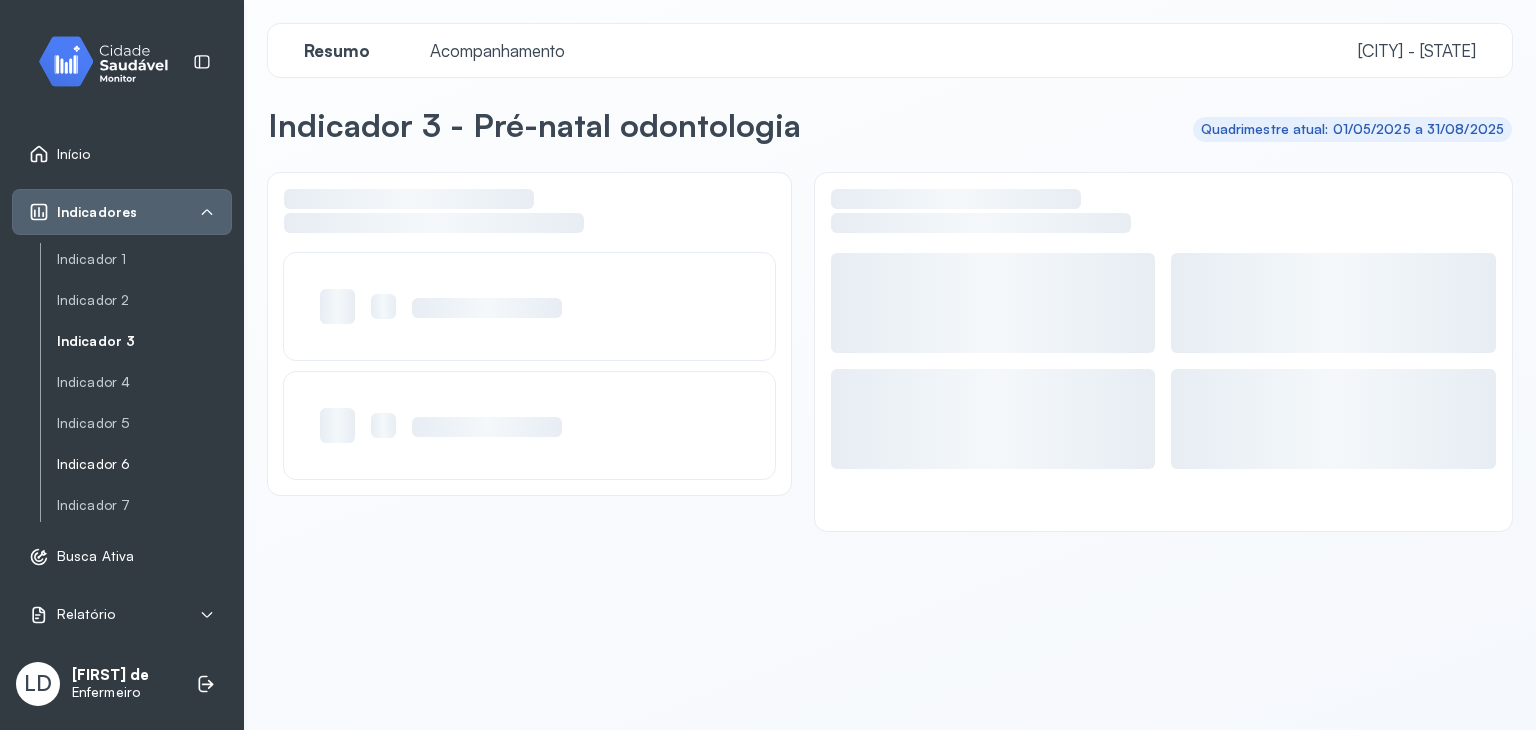 click on "Indicador 6" at bounding box center [144, 464] 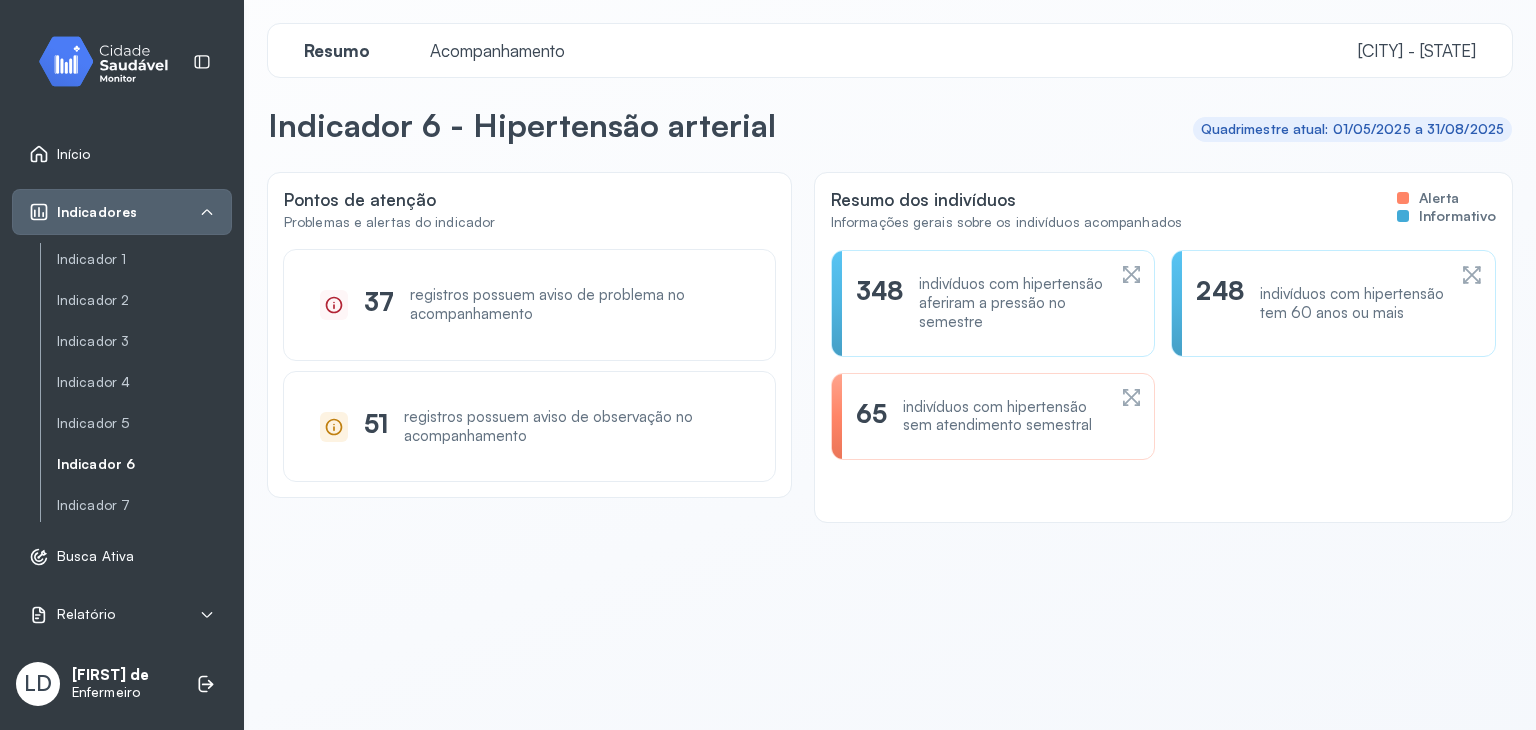 click on "65 indivíduos com hipertensão sem atendimento semestral" at bounding box center (980, 417) 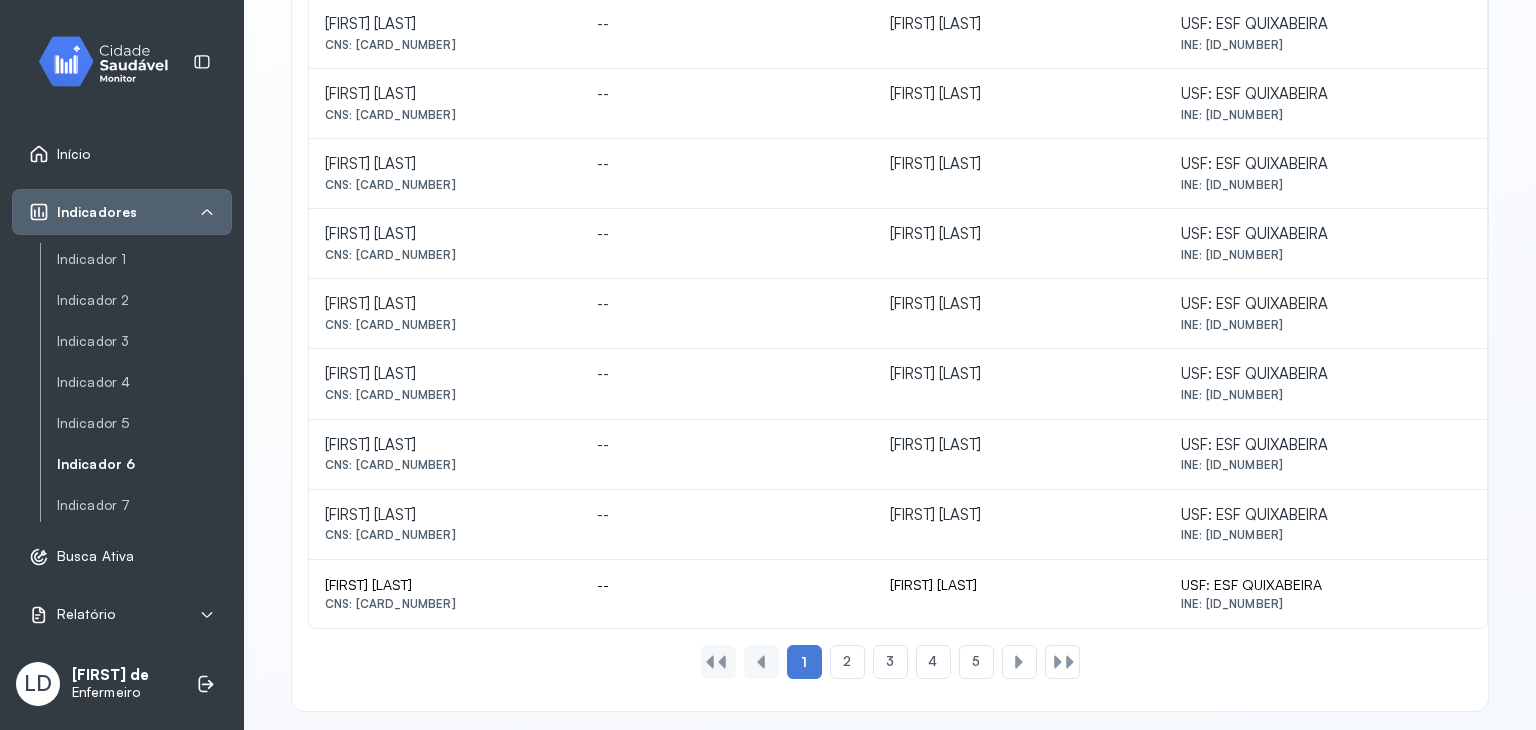 scroll, scrollTop: 888, scrollLeft: 0, axis: vertical 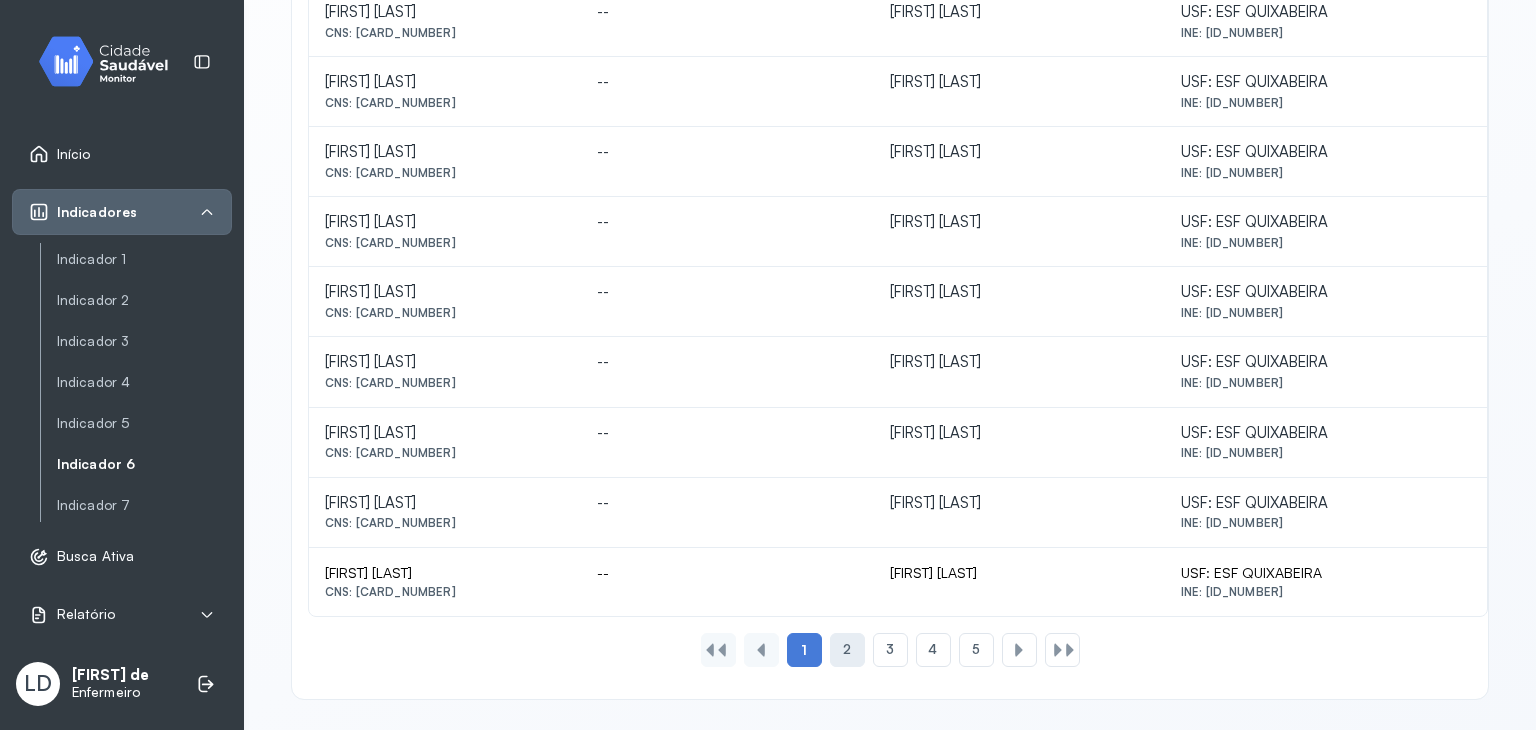 click on "2" at bounding box center (847, 649) 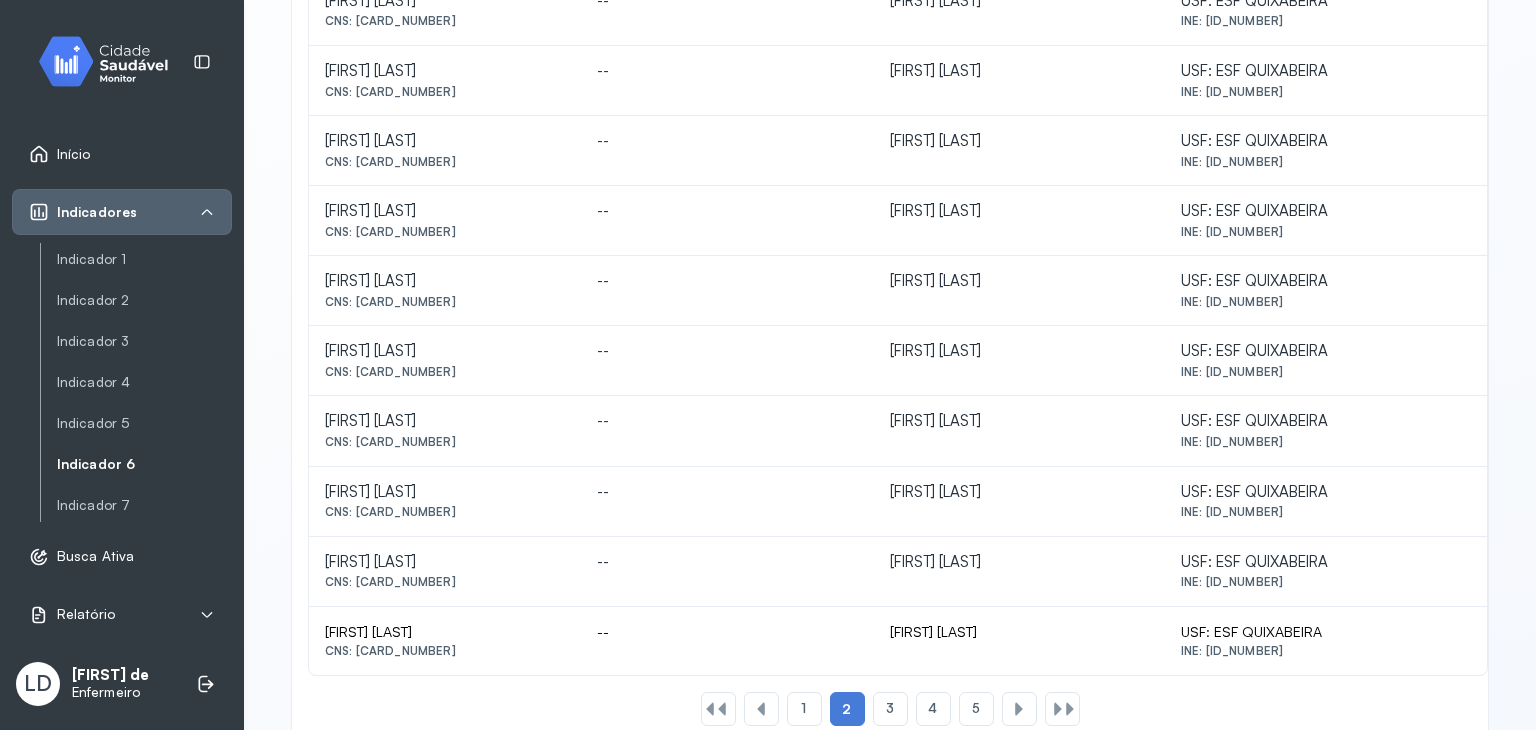 scroll, scrollTop: 888, scrollLeft: 0, axis: vertical 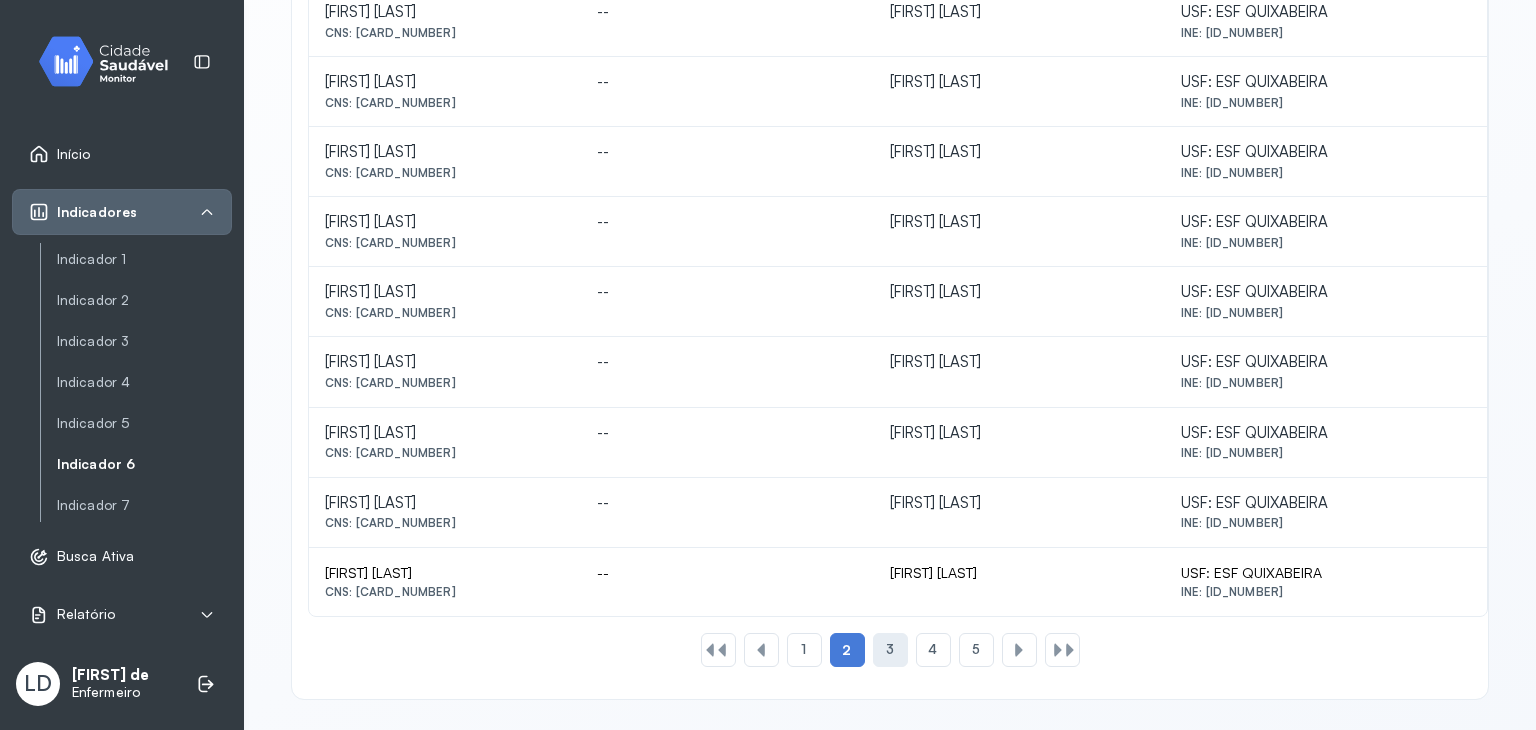 click on "3" 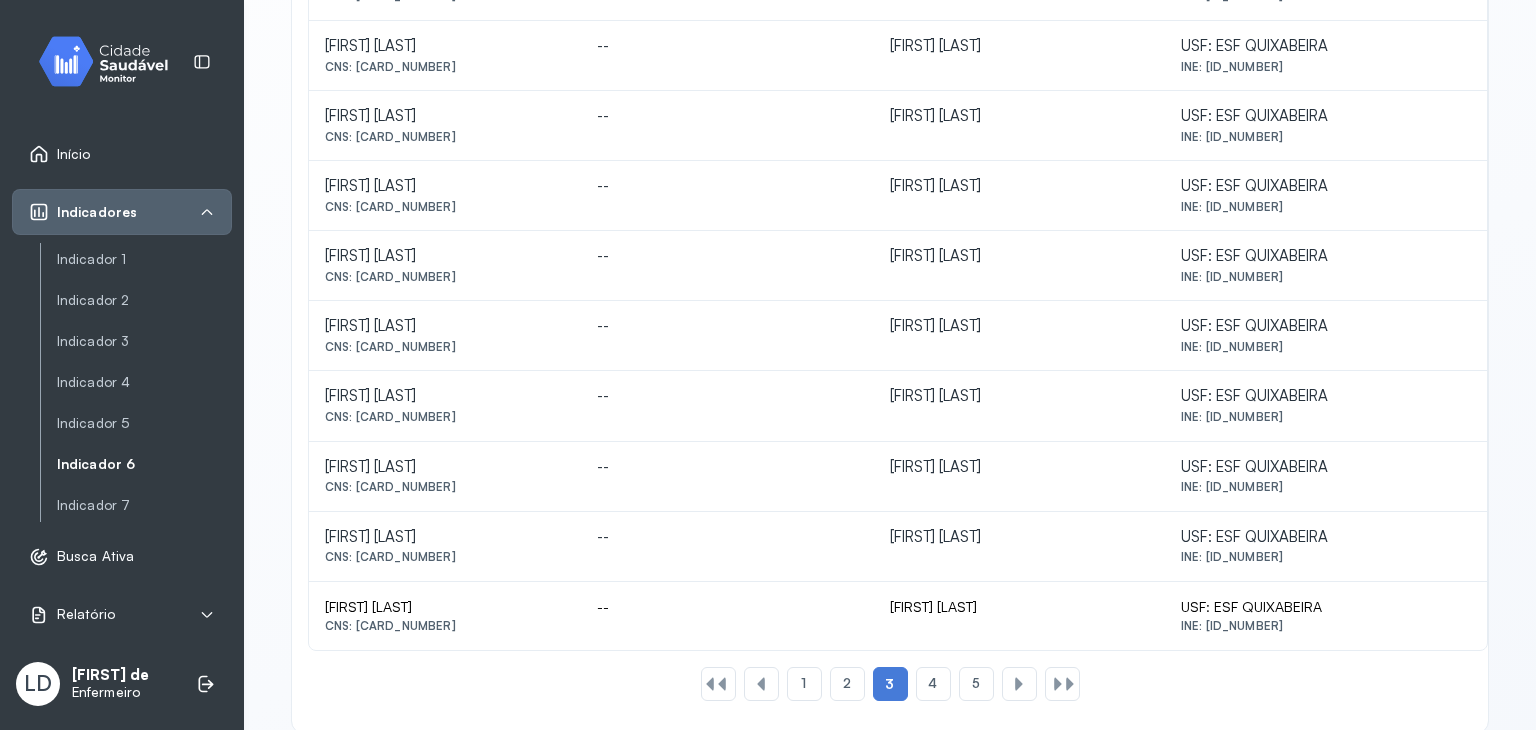 scroll, scrollTop: 888, scrollLeft: 0, axis: vertical 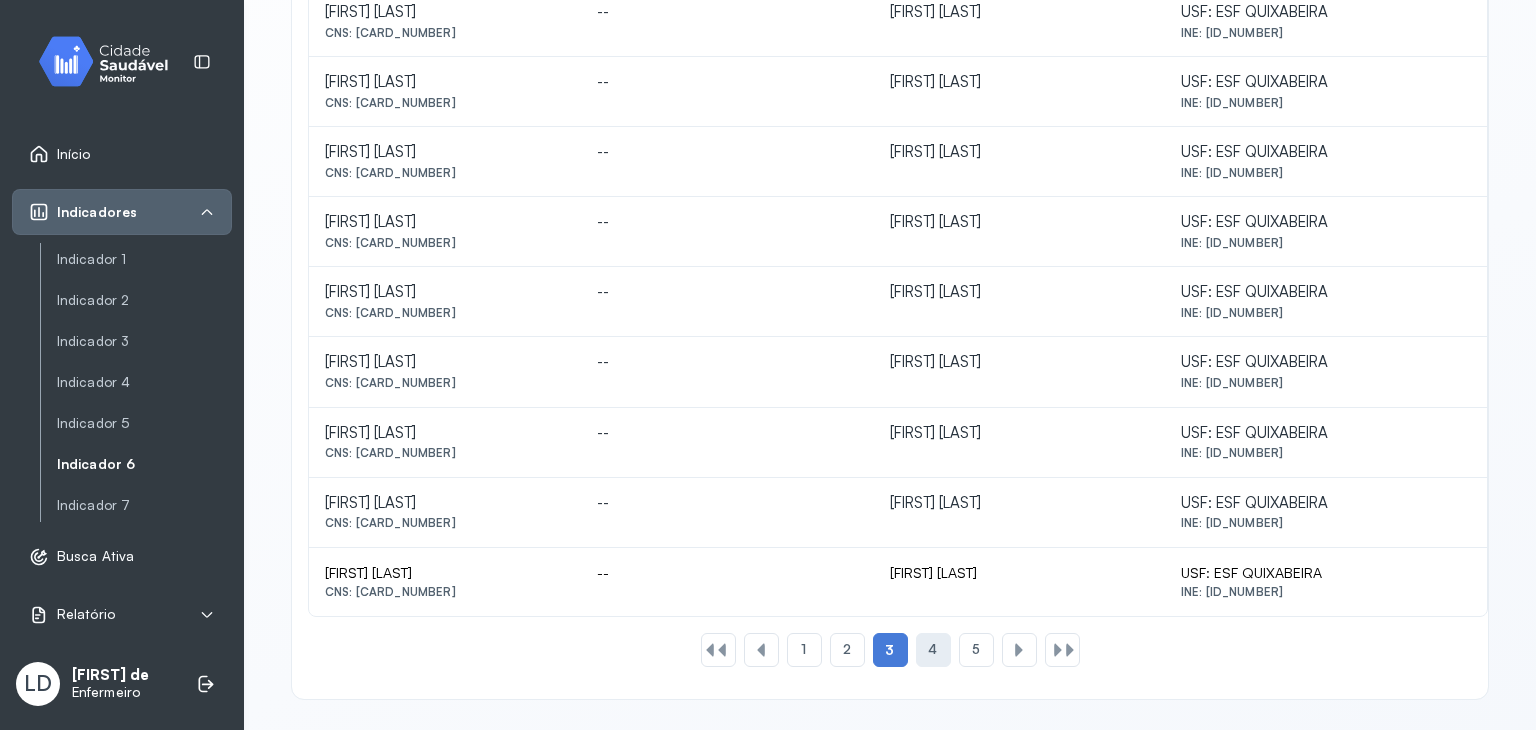 click on "4" 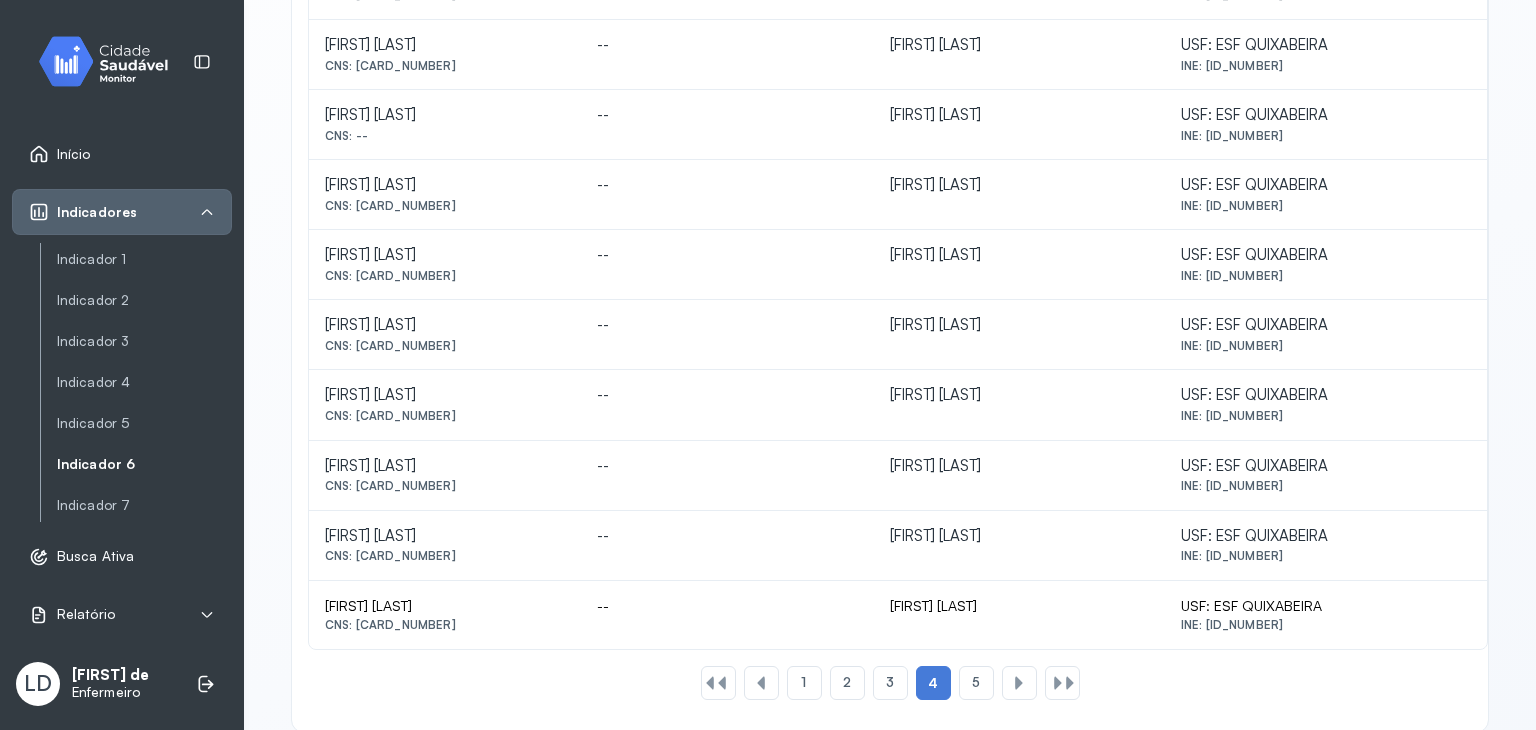 scroll, scrollTop: 888, scrollLeft: 0, axis: vertical 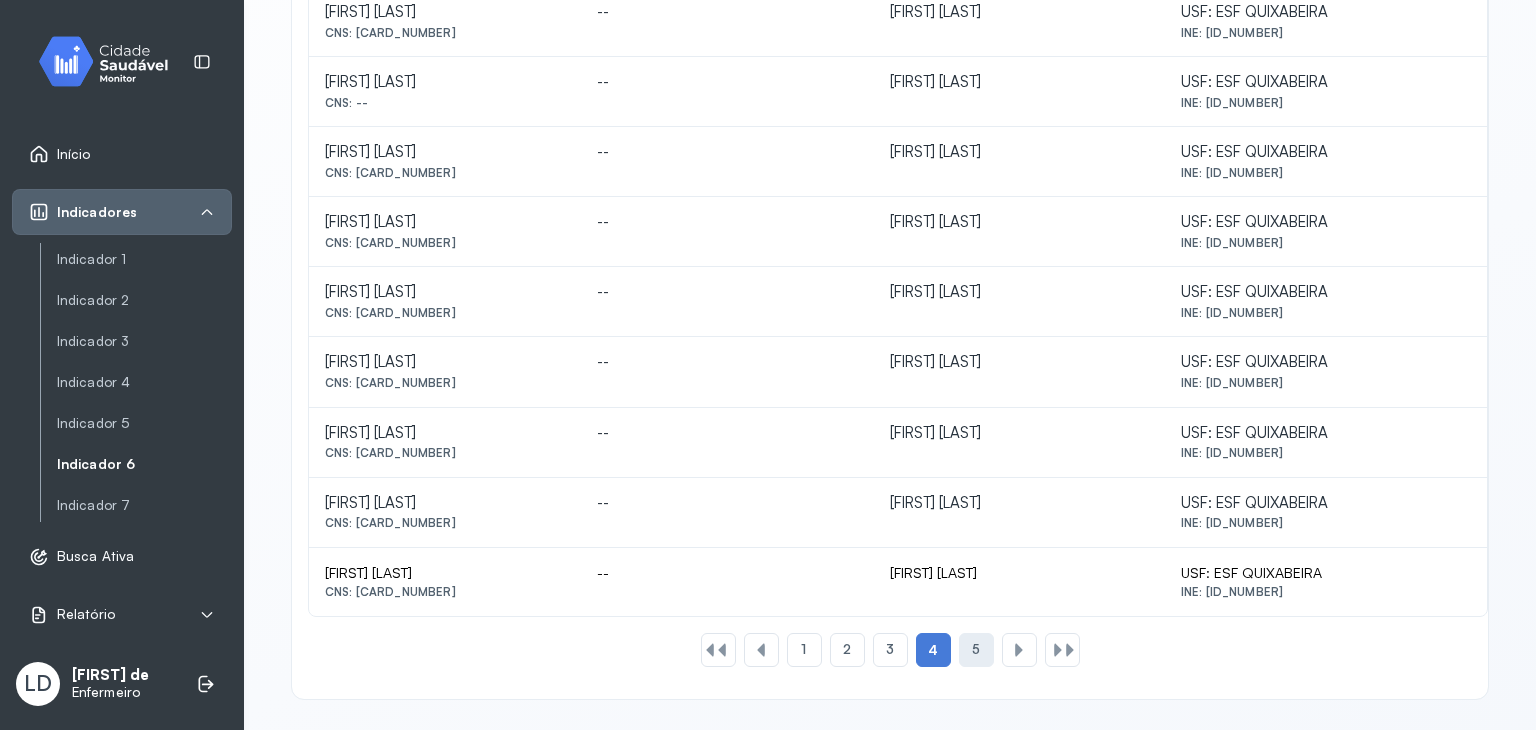 click on "5" at bounding box center [976, 649] 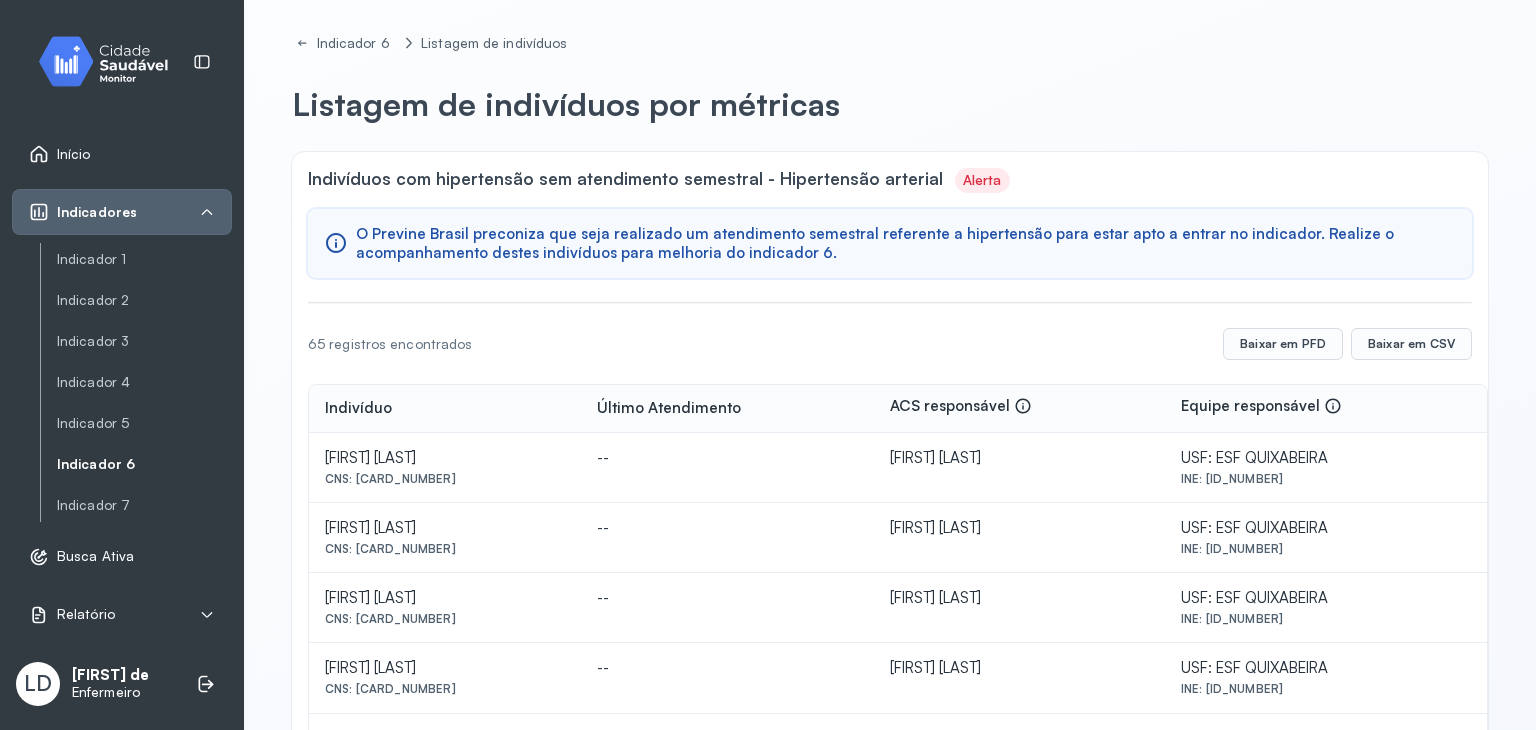 scroll, scrollTop: 189, scrollLeft: 0, axis: vertical 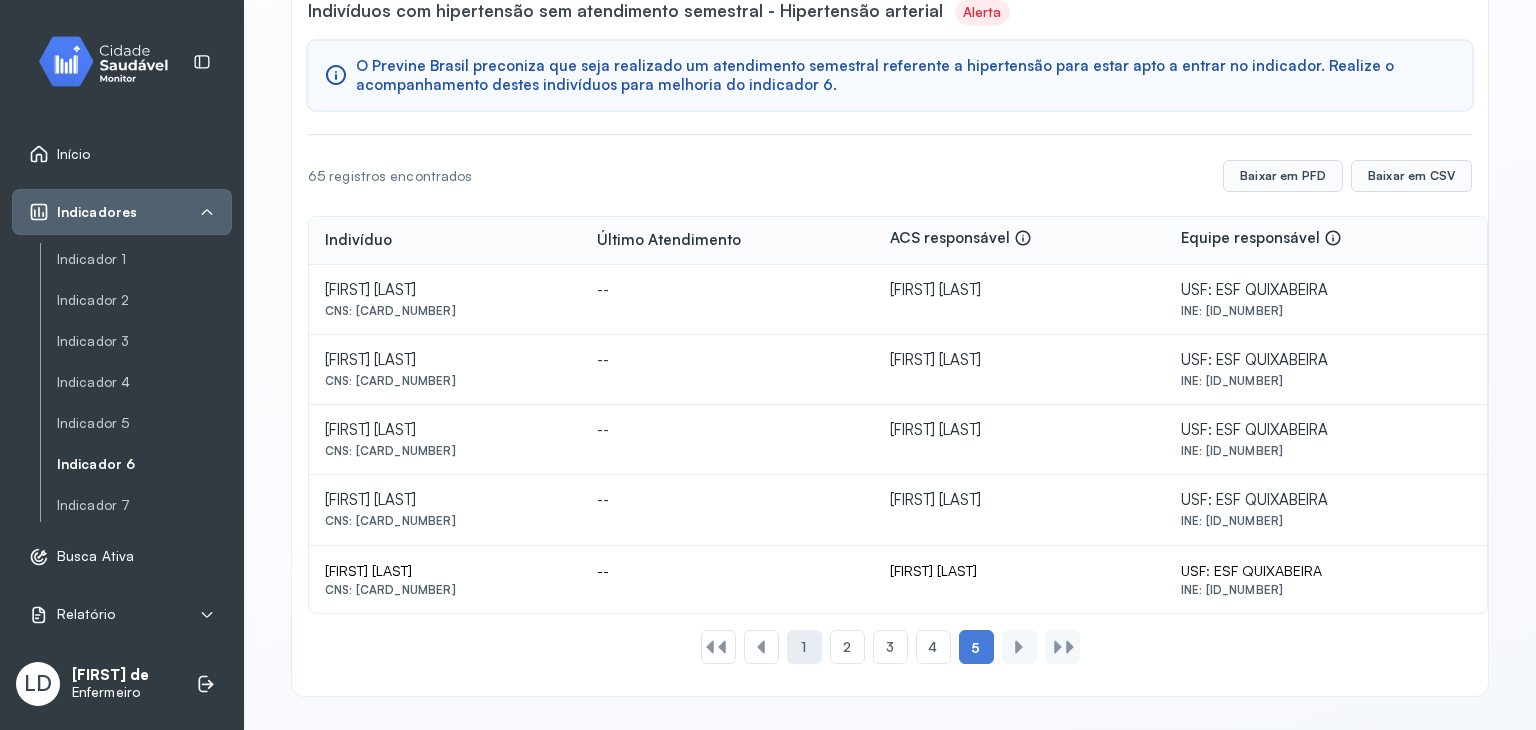 click on "1" 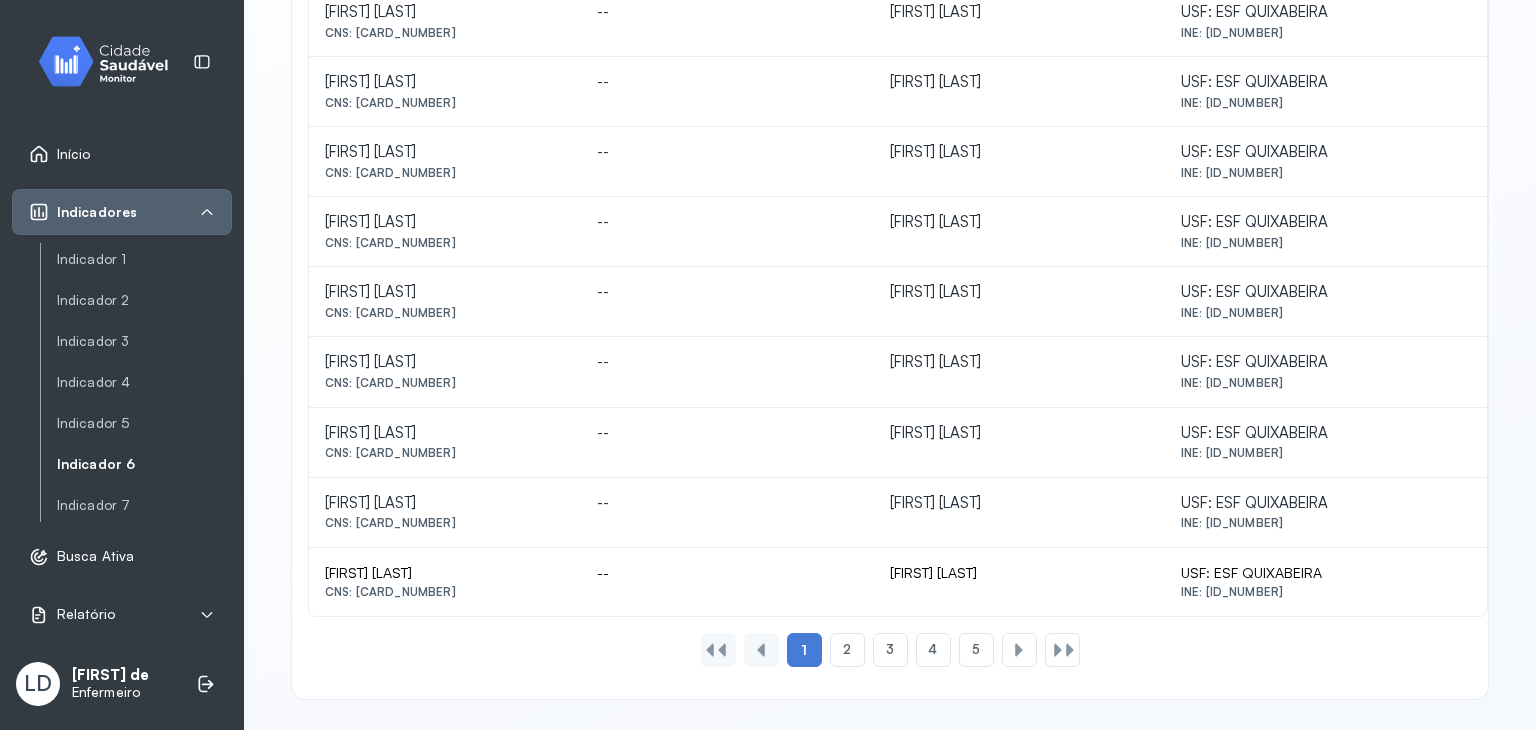 scroll, scrollTop: 888, scrollLeft: 0, axis: vertical 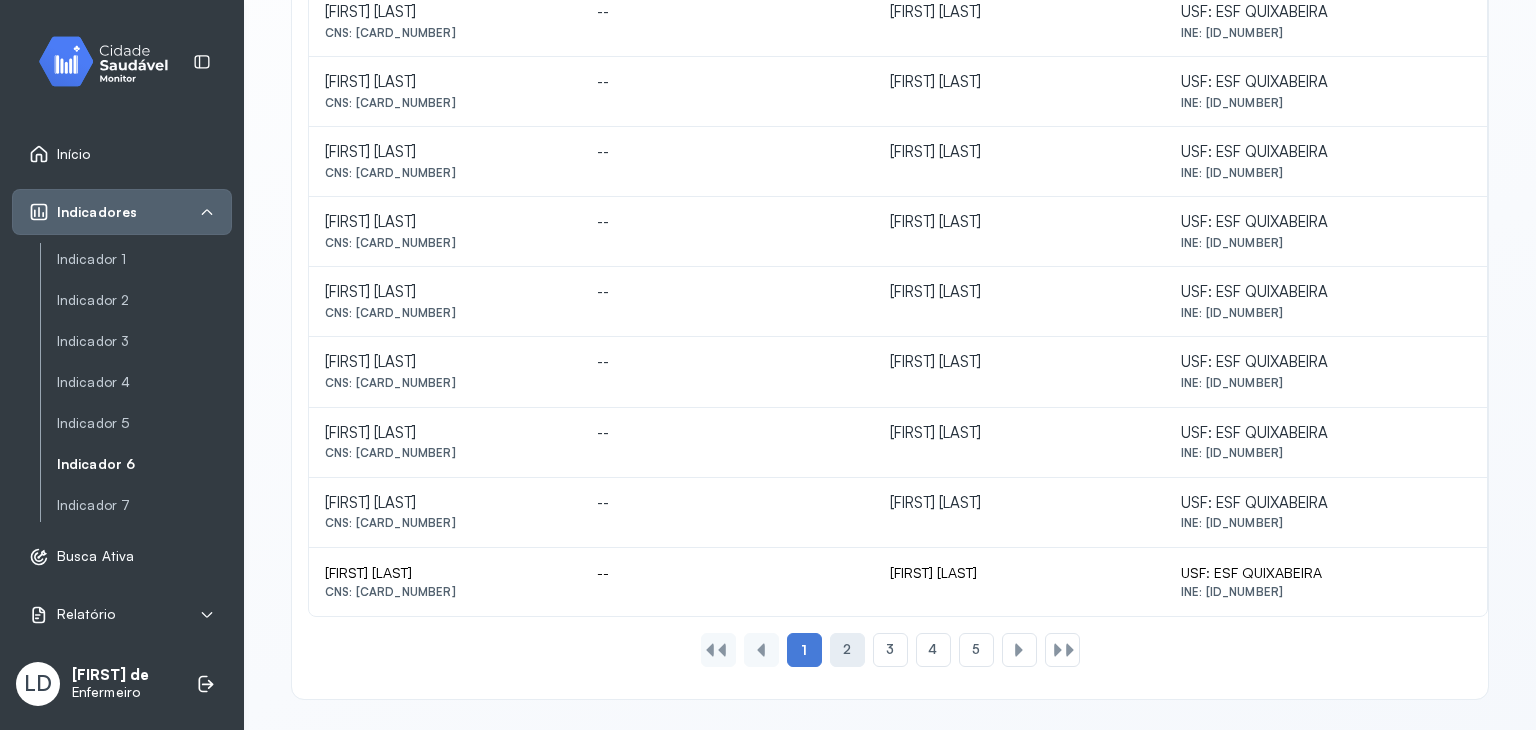 click on "2" 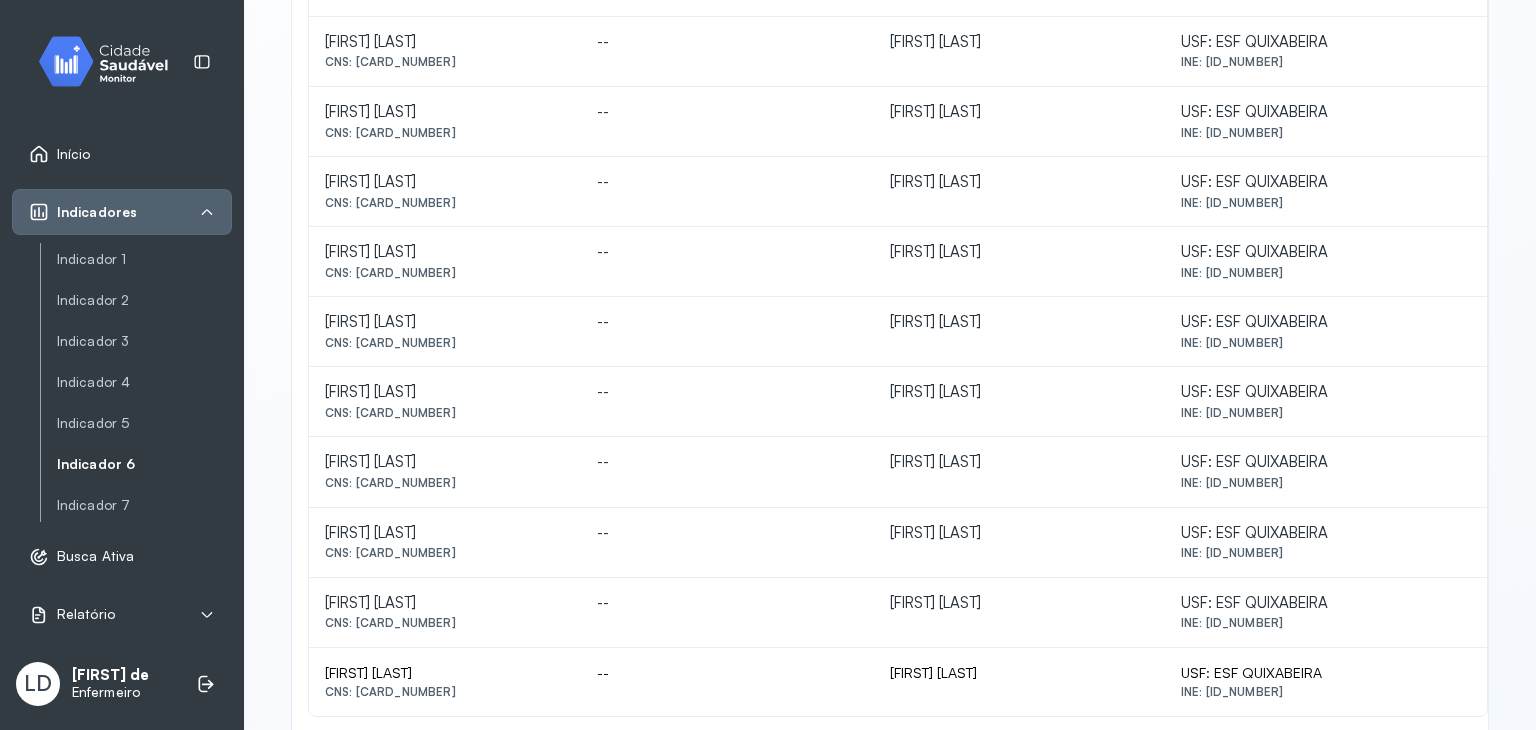 scroll, scrollTop: 888, scrollLeft: 0, axis: vertical 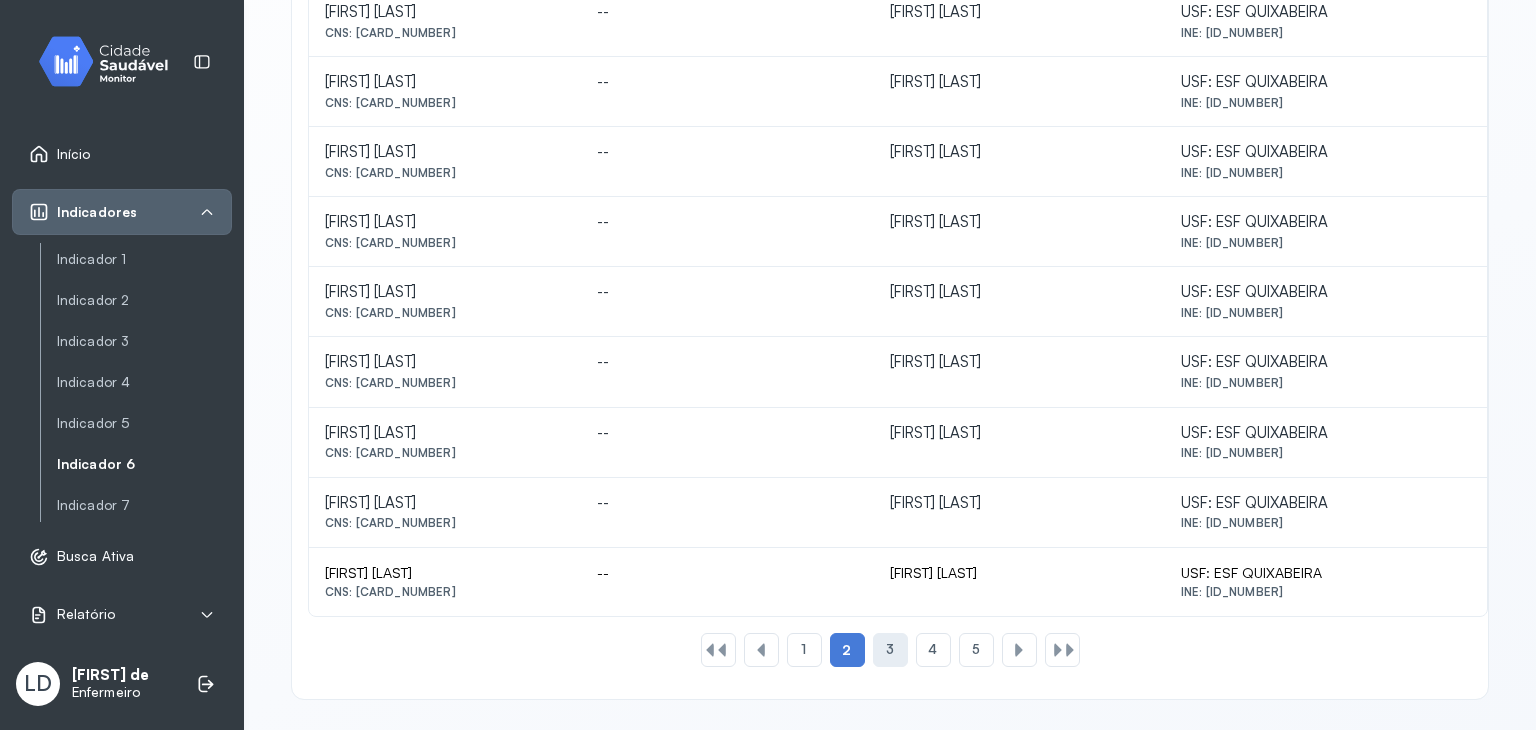 click on "3" 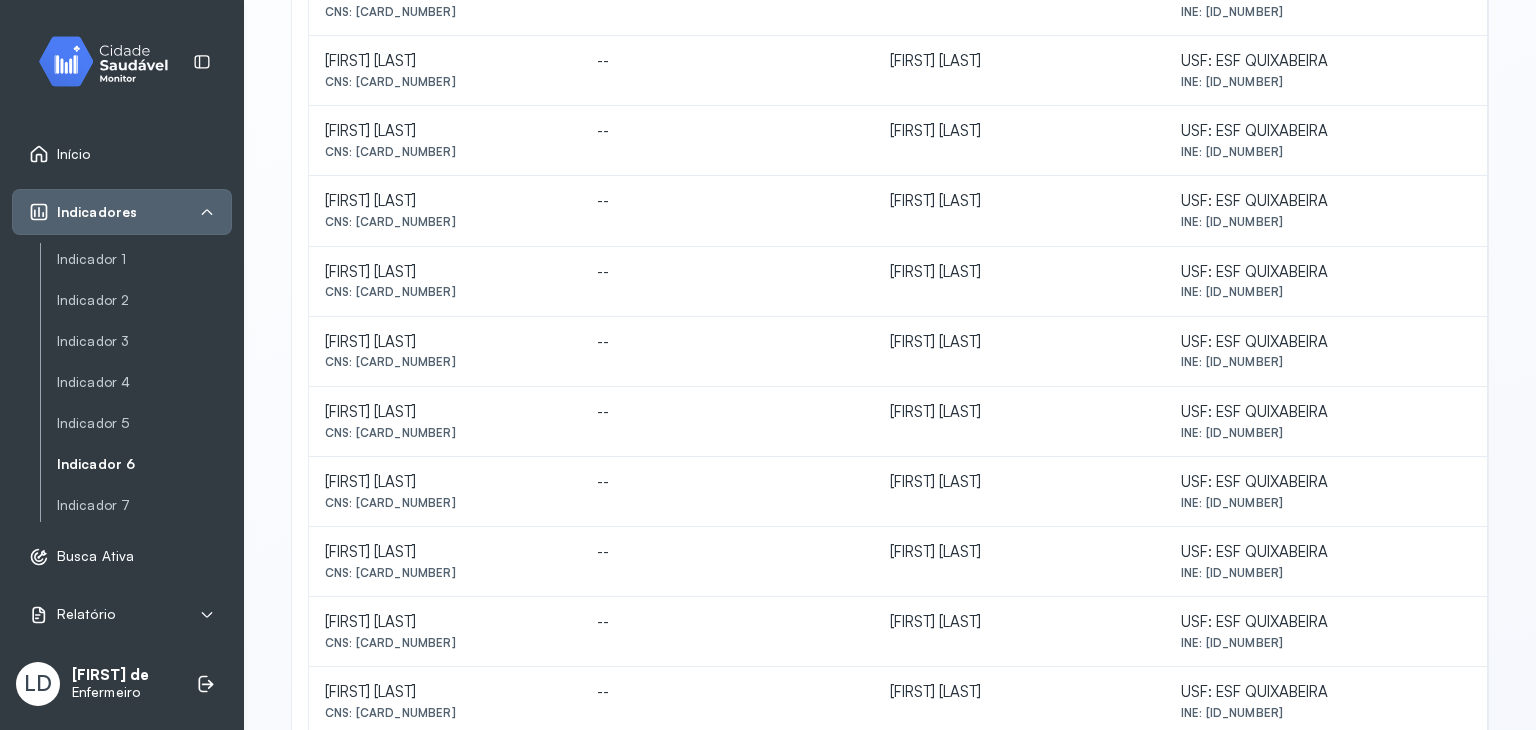 scroll, scrollTop: 388, scrollLeft: 0, axis: vertical 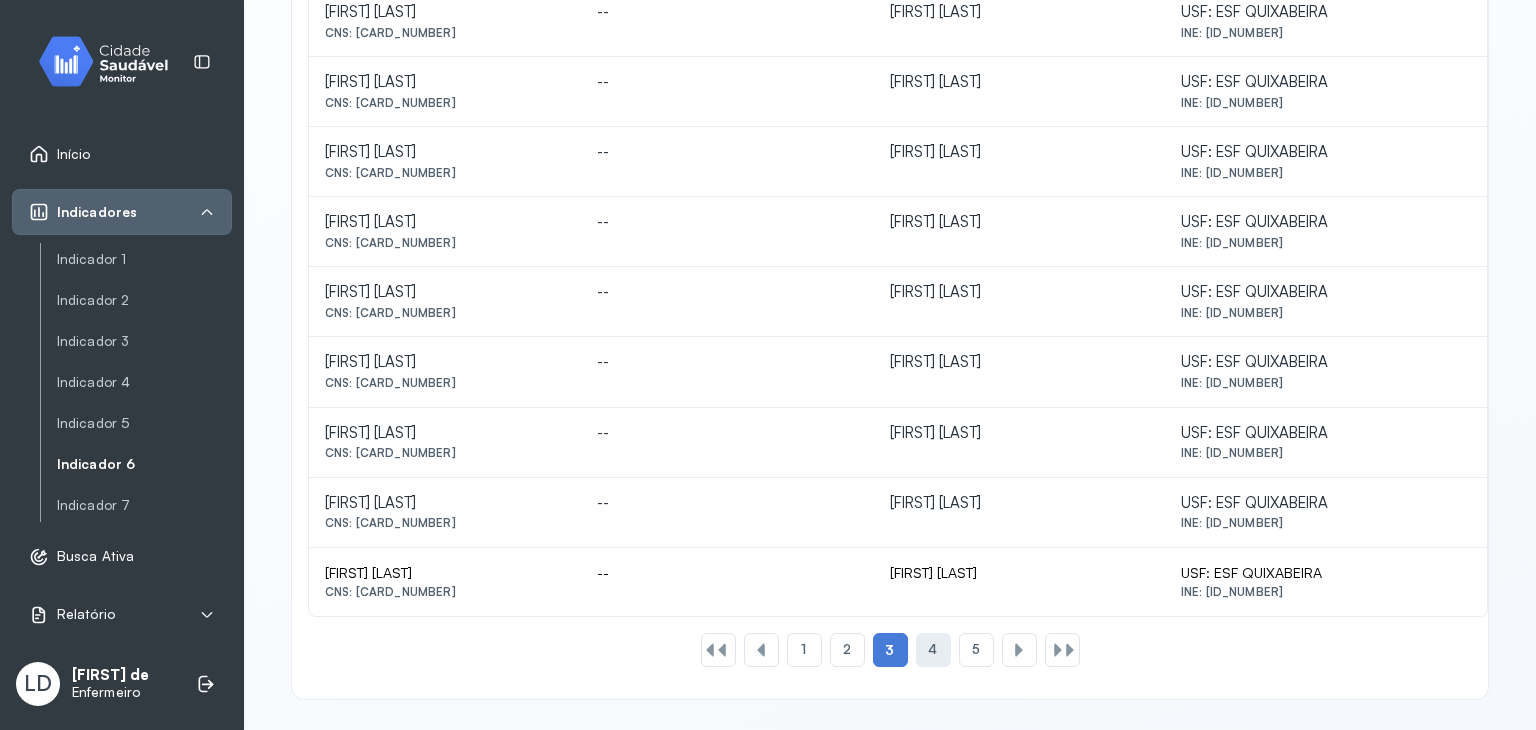 click on "4" 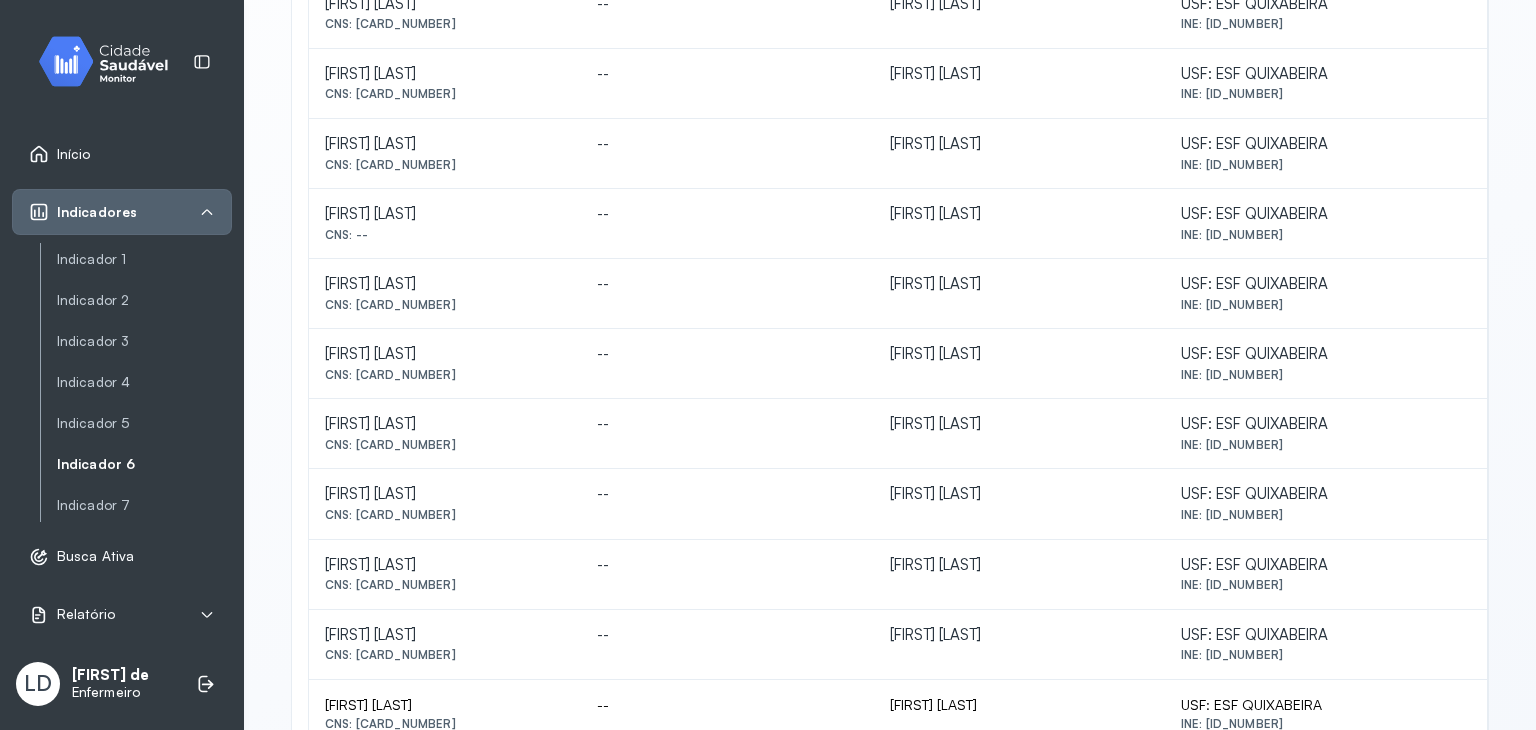 scroll, scrollTop: 888, scrollLeft: 0, axis: vertical 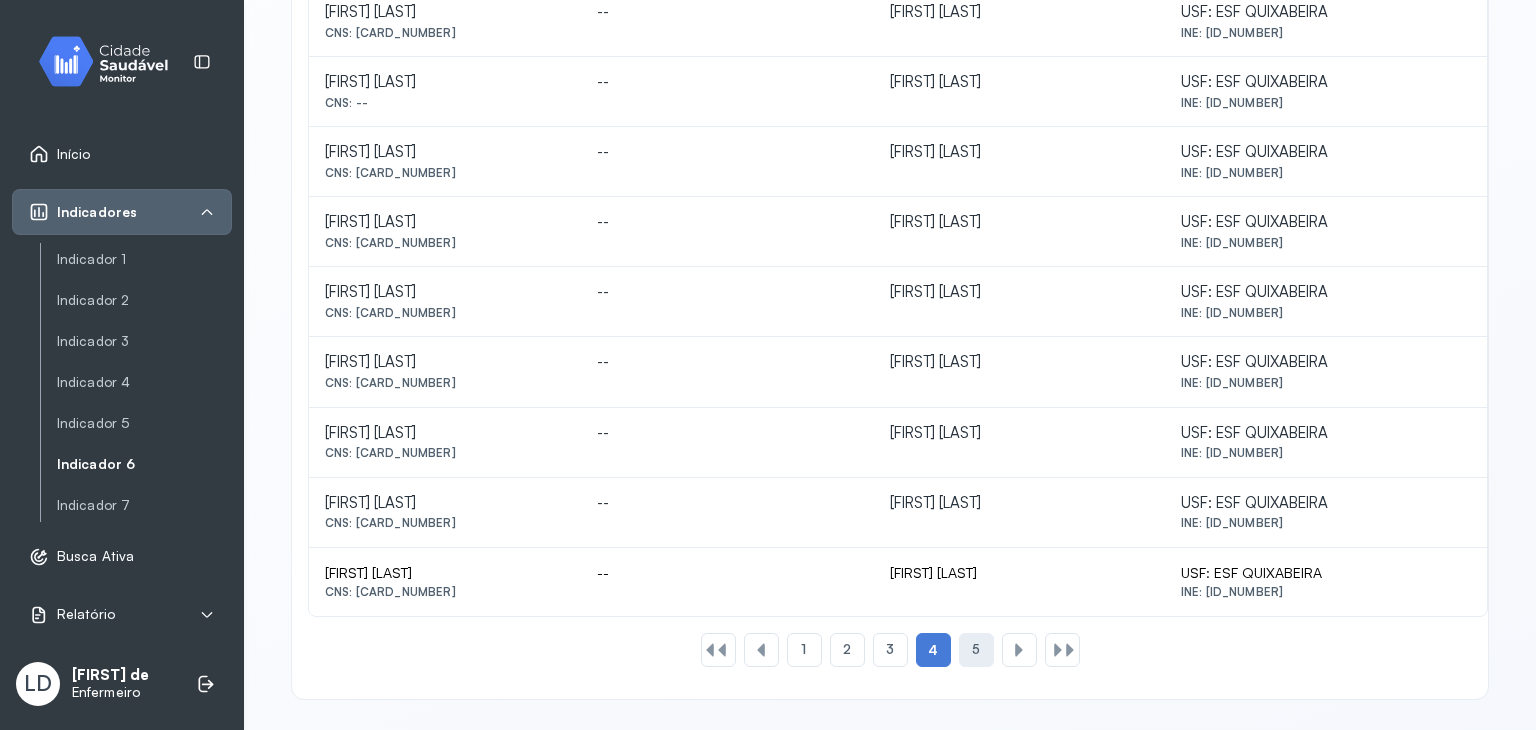 click on "5" 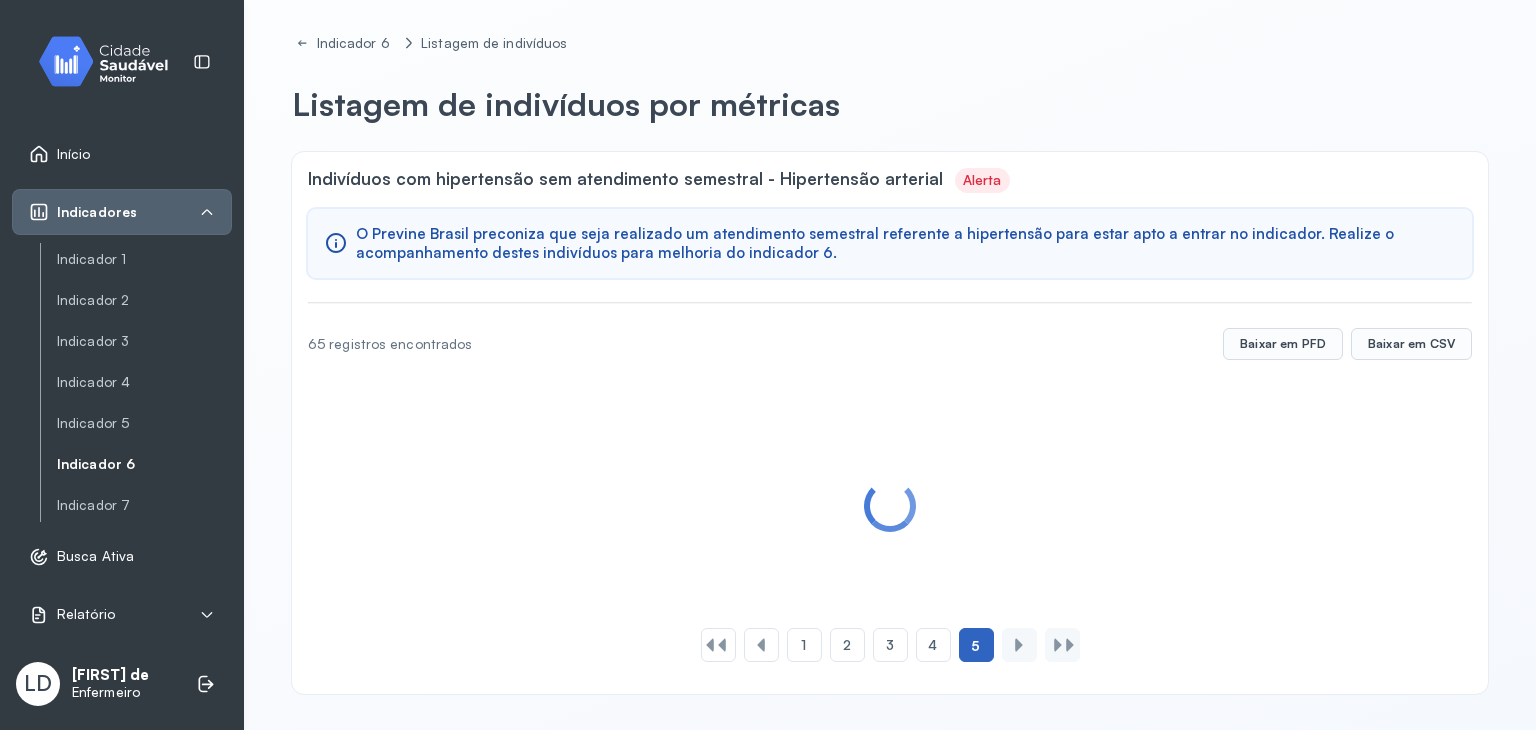 scroll, scrollTop: 189, scrollLeft: 0, axis: vertical 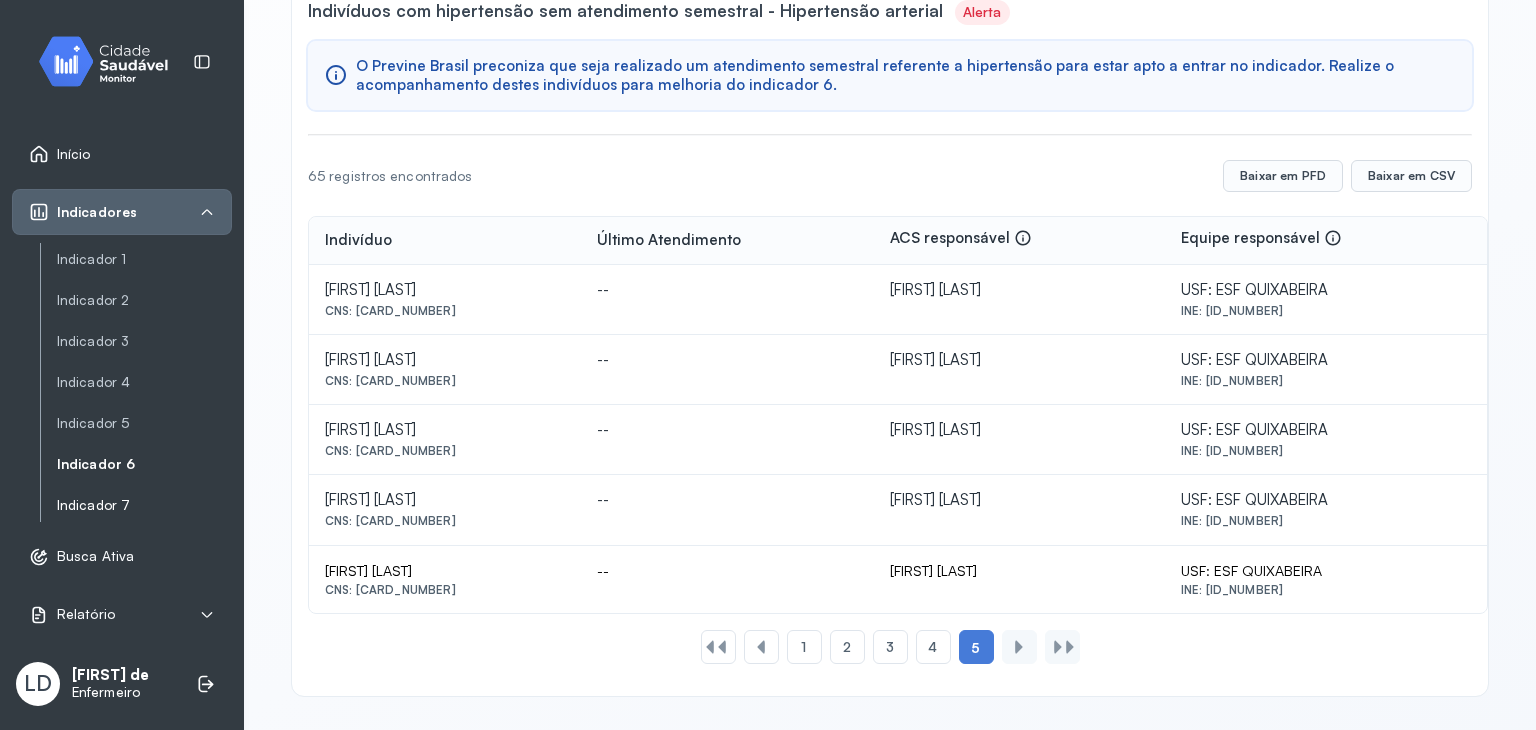 click on "Indicador 7" 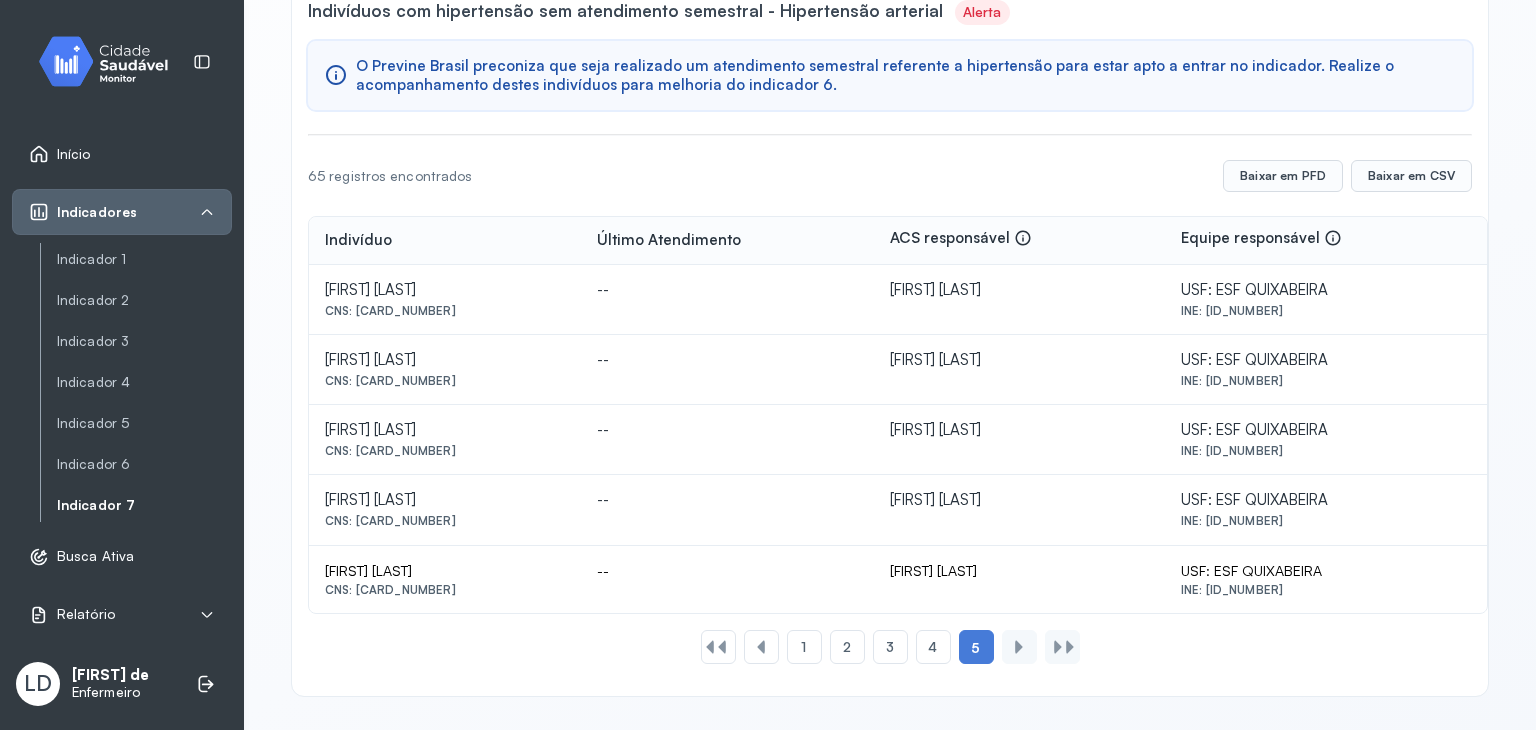click on "Indicador 7" at bounding box center [144, 505] 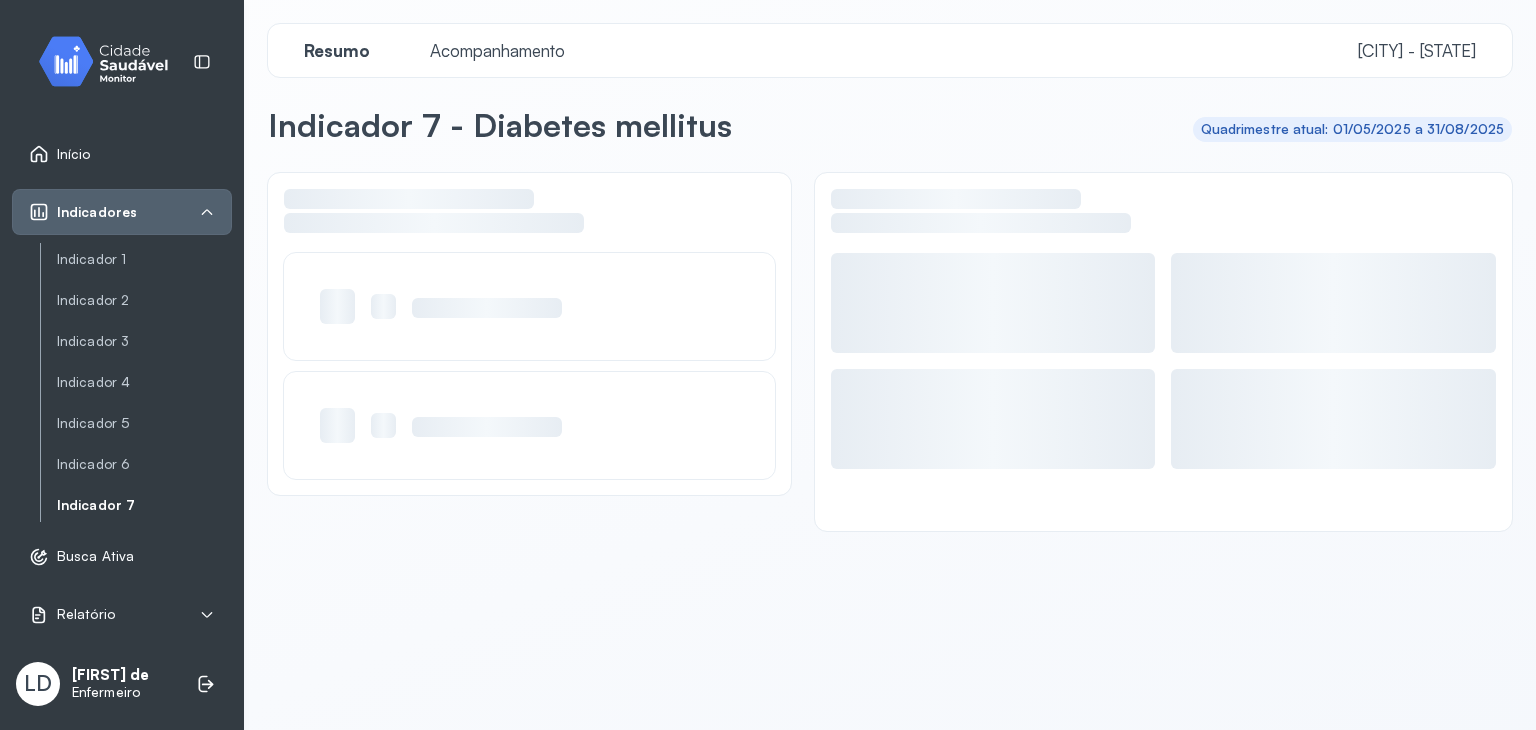 click on "Indicador 7" at bounding box center (144, 505) 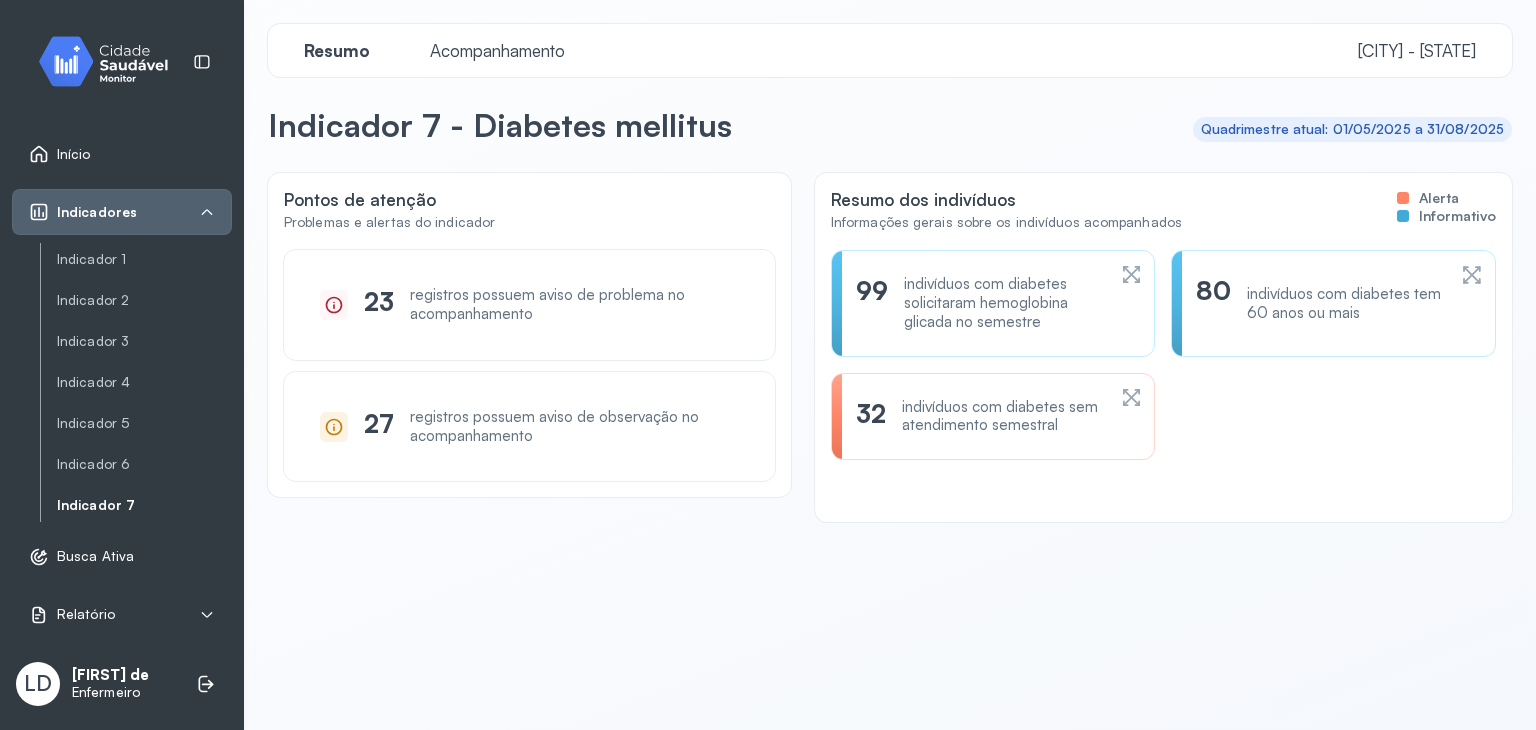 click on "indivíduos com diabetes sem atendimento semestral" at bounding box center [1003, 417] 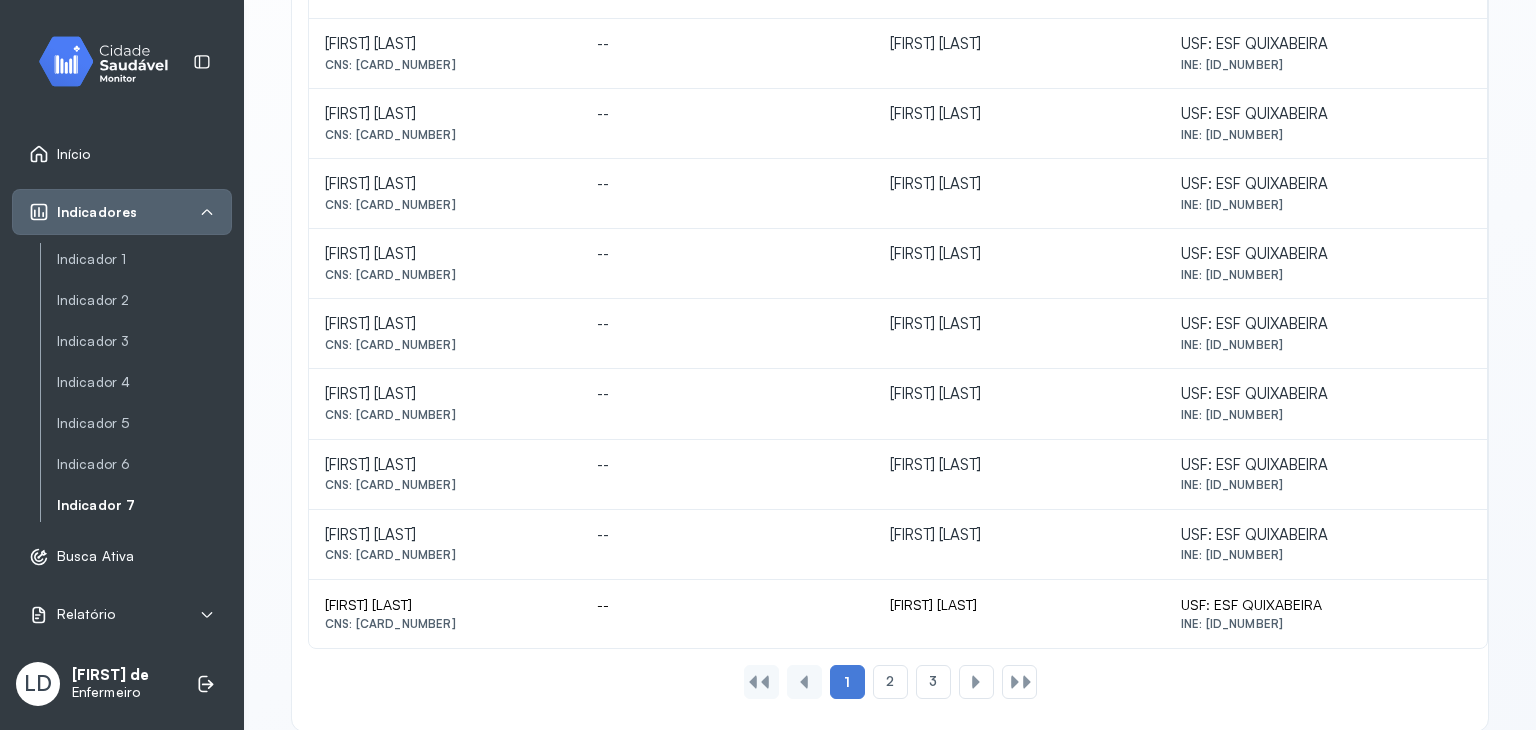 scroll, scrollTop: 888, scrollLeft: 0, axis: vertical 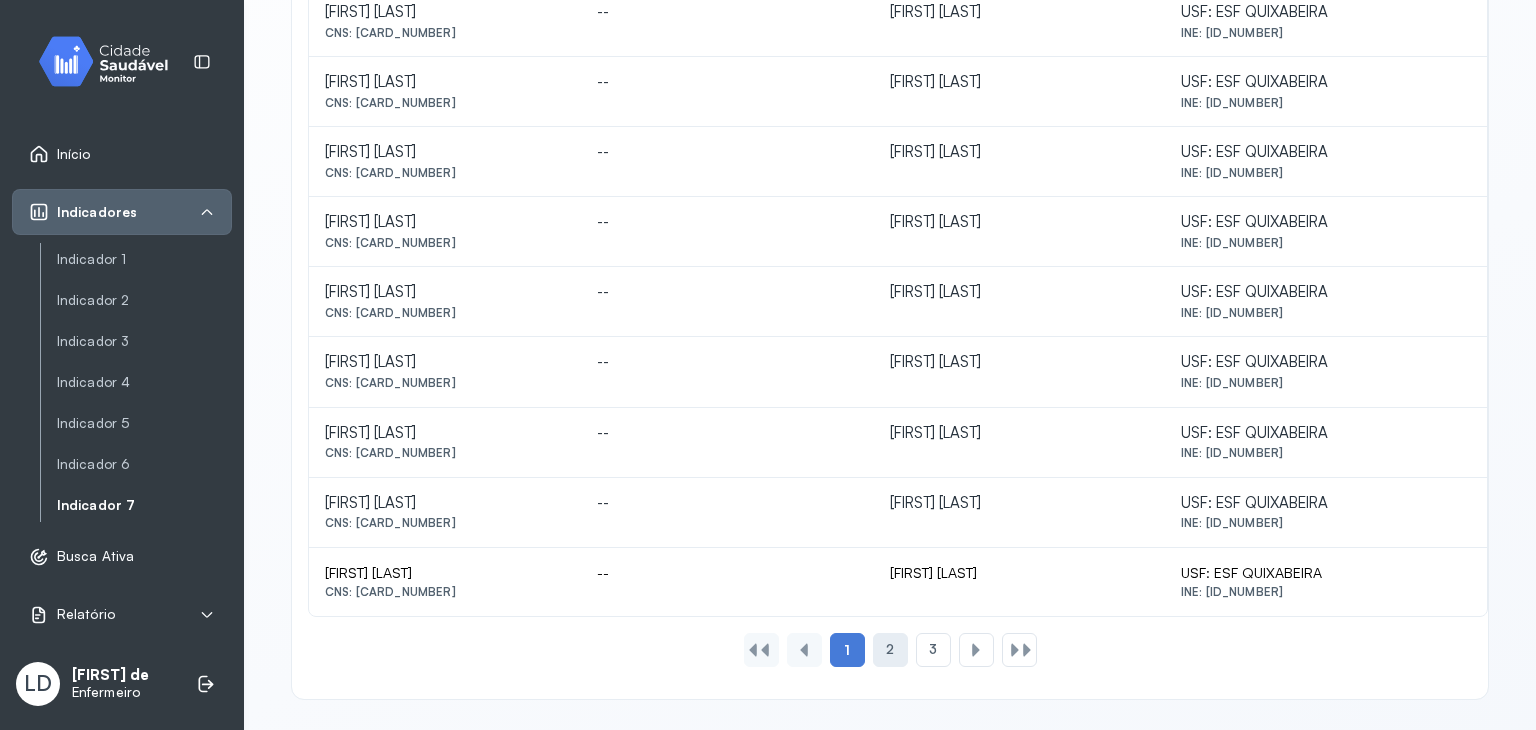 click on "2" at bounding box center (890, 649) 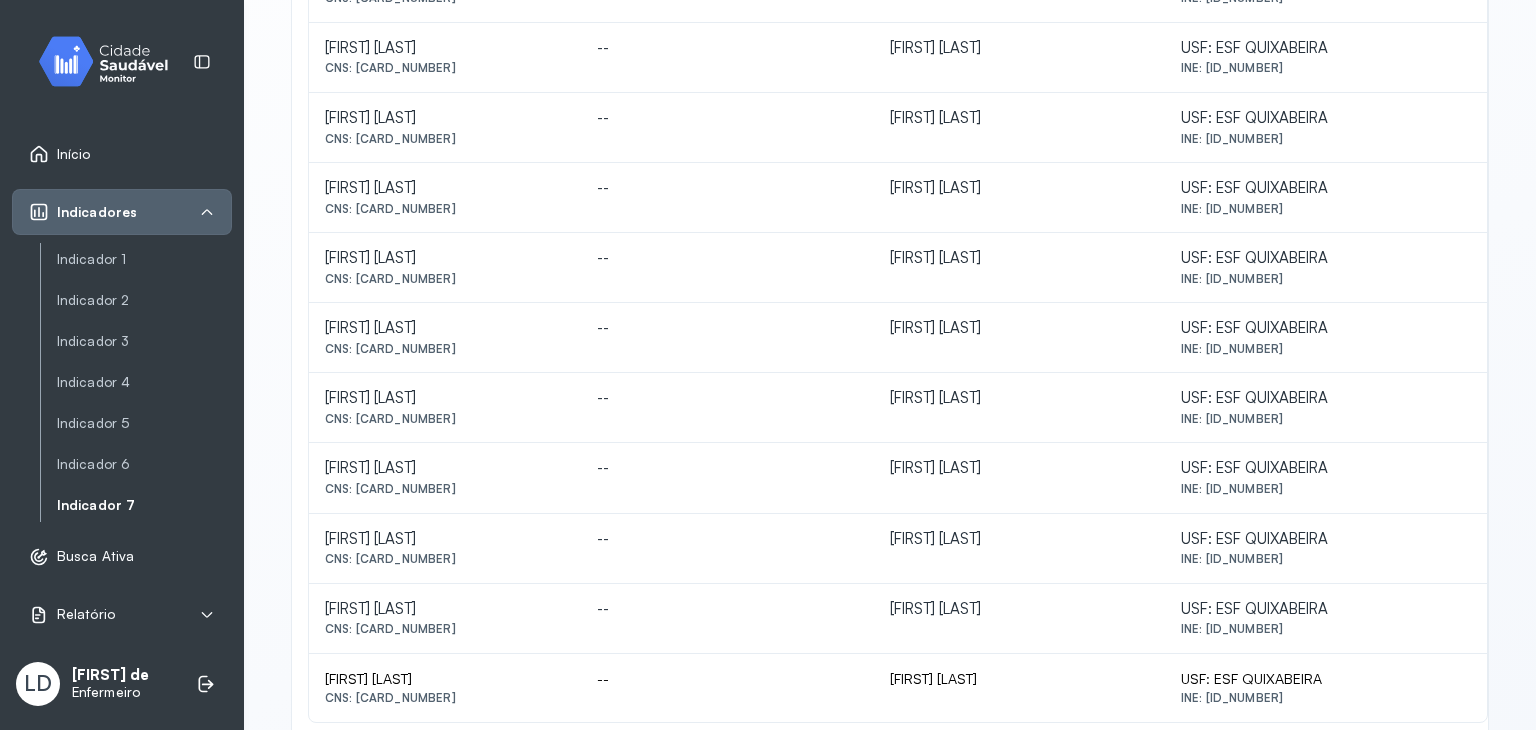 scroll, scrollTop: 888, scrollLeft: 0, axis: vertical 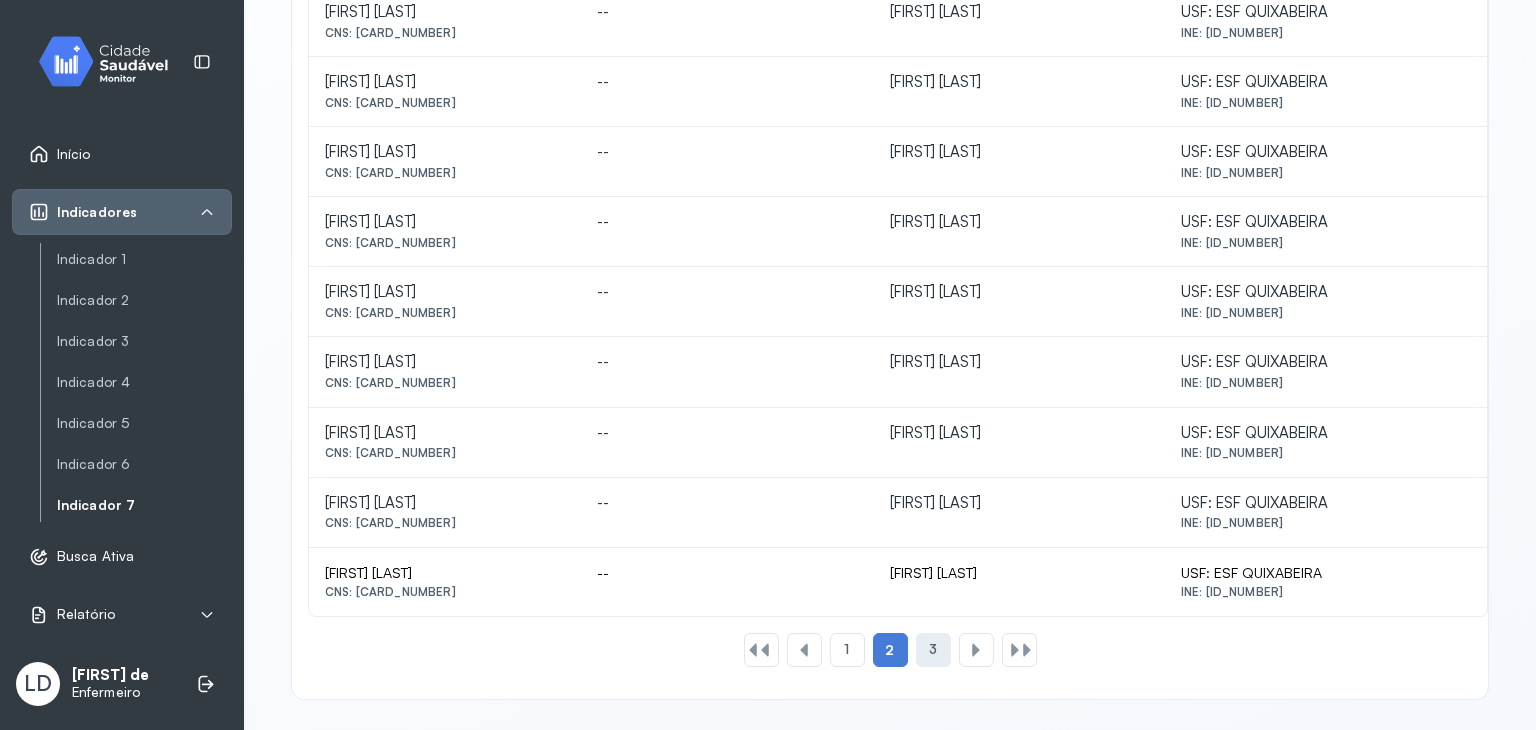 click on "3" 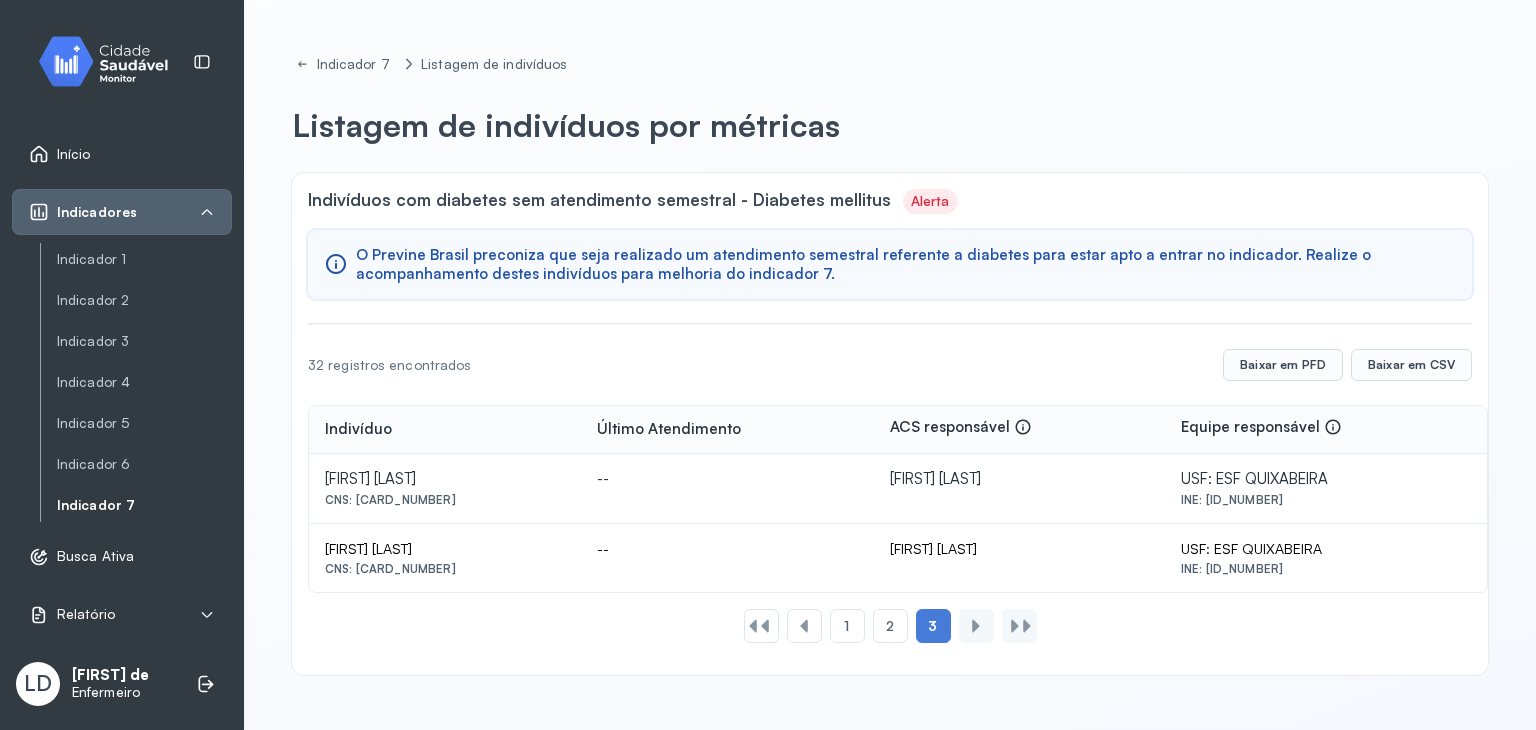 scroll, scrollTop: 0, scrollLeft: 0, axis: both 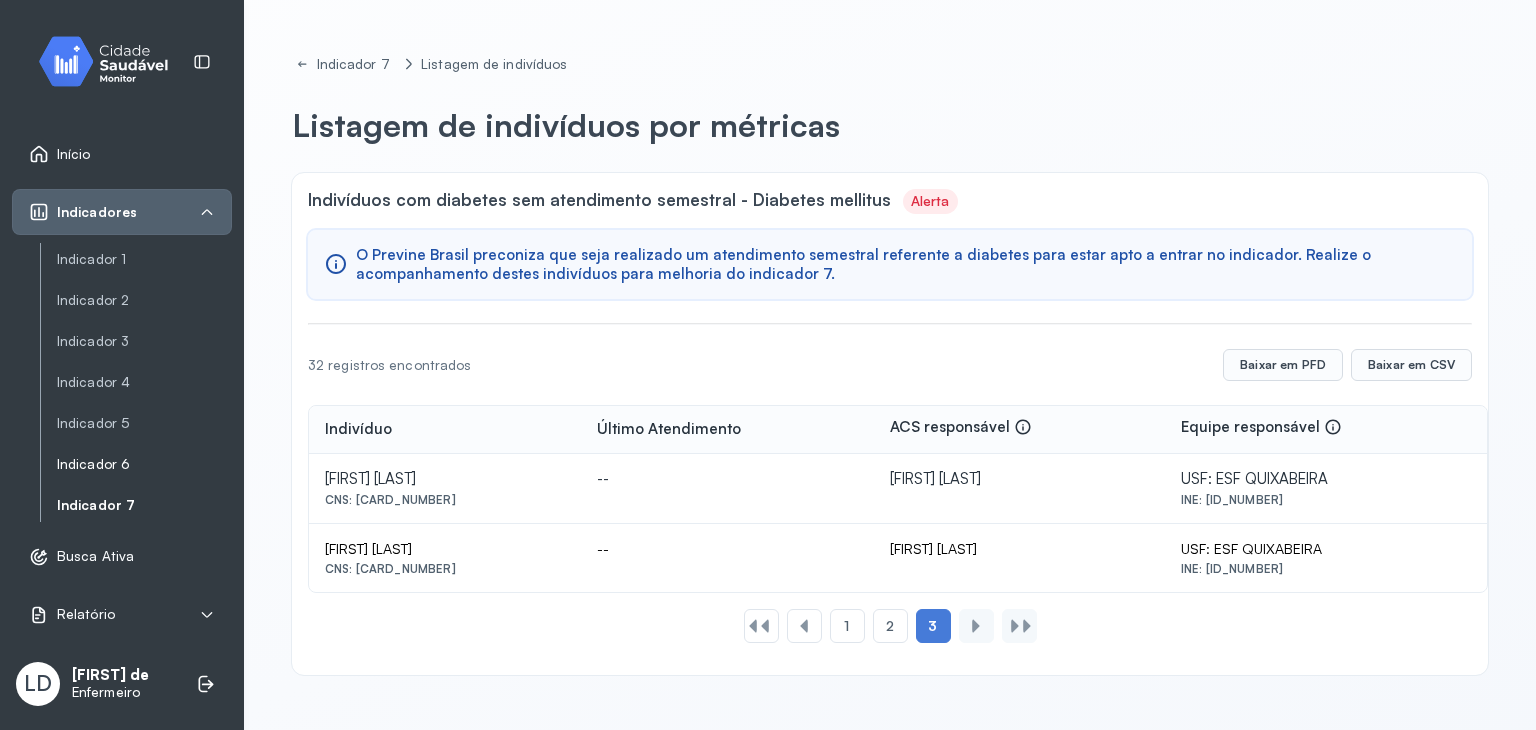 click on "Indicador 6" 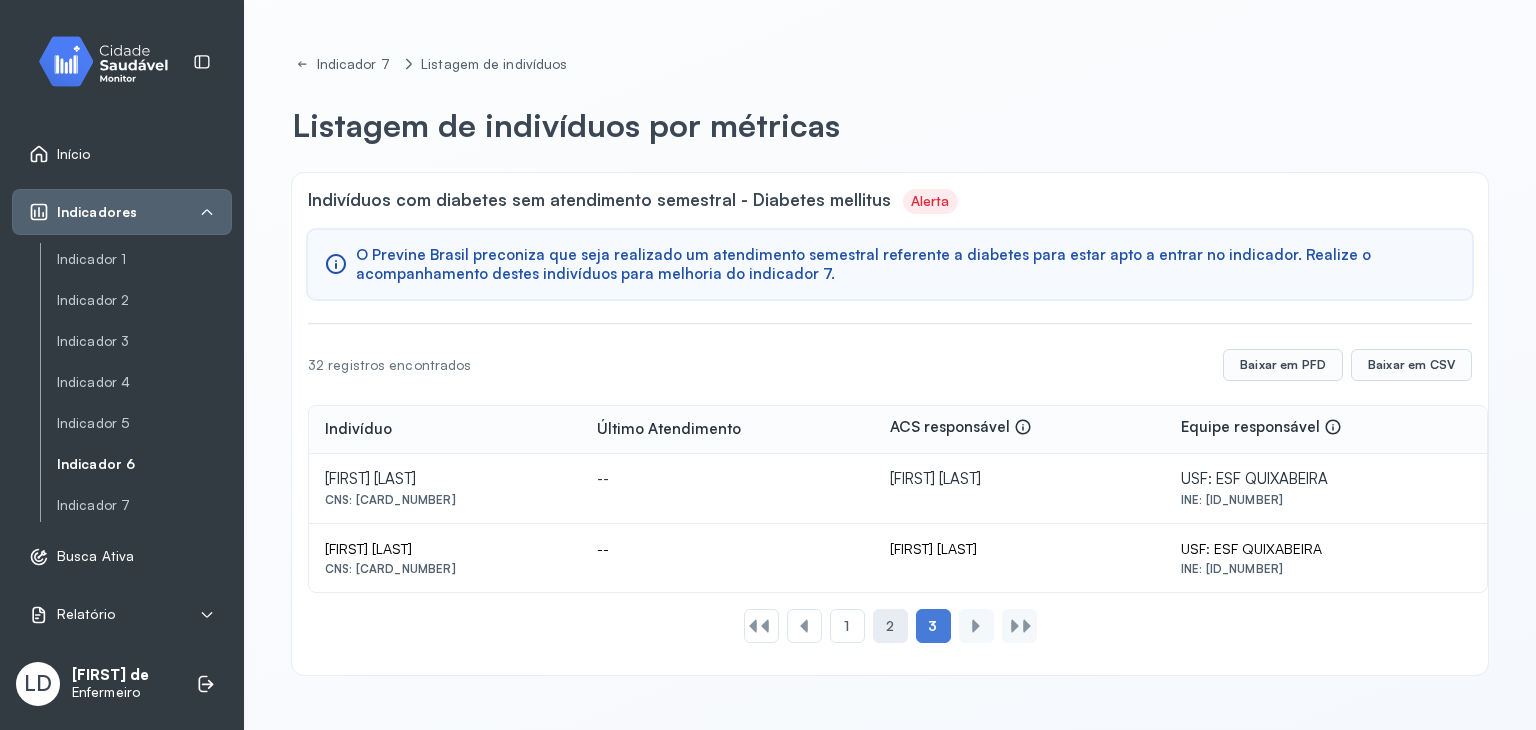 click on "2" at bounding box center [890, 626] 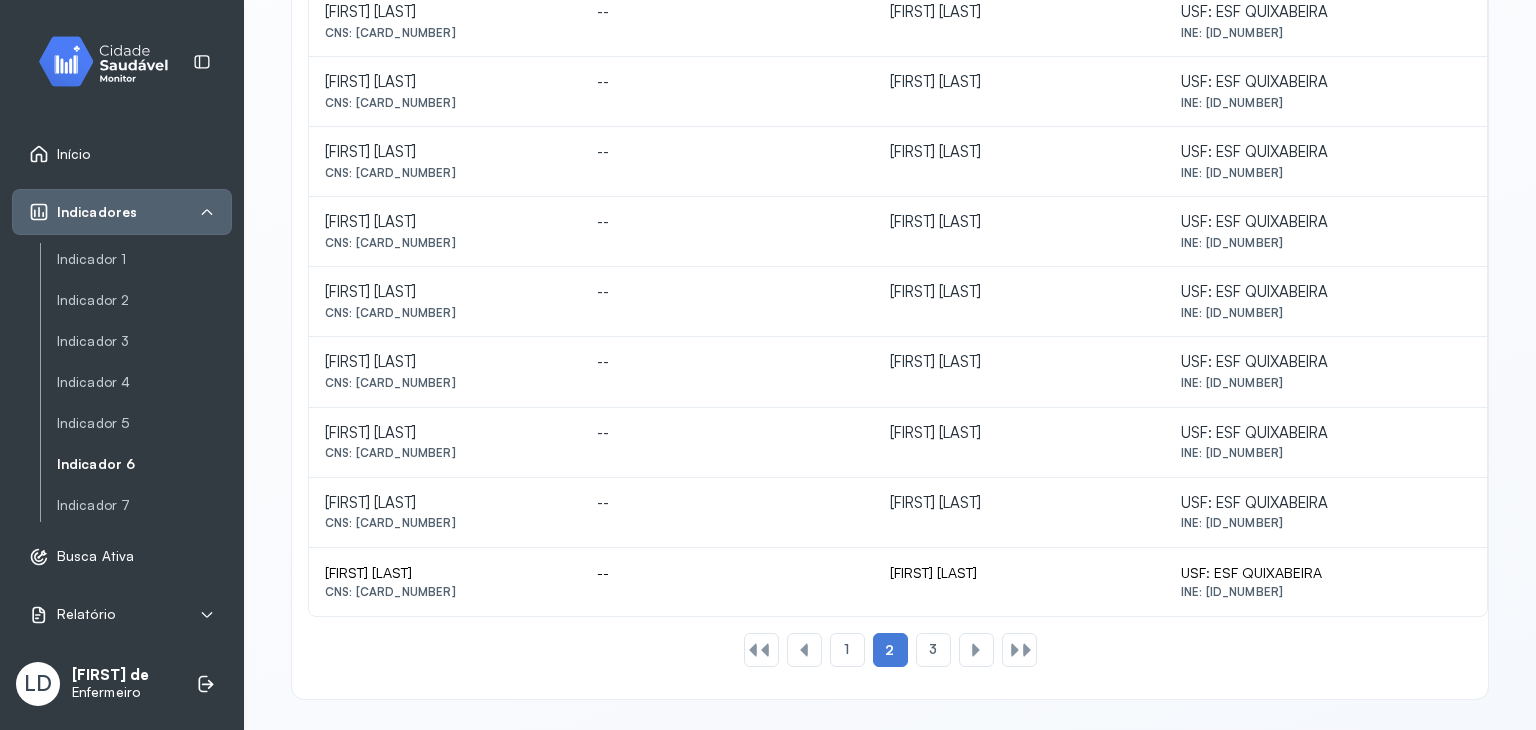 scroll, scrollTop: 588, scrollLeft: 0, axis: vertical 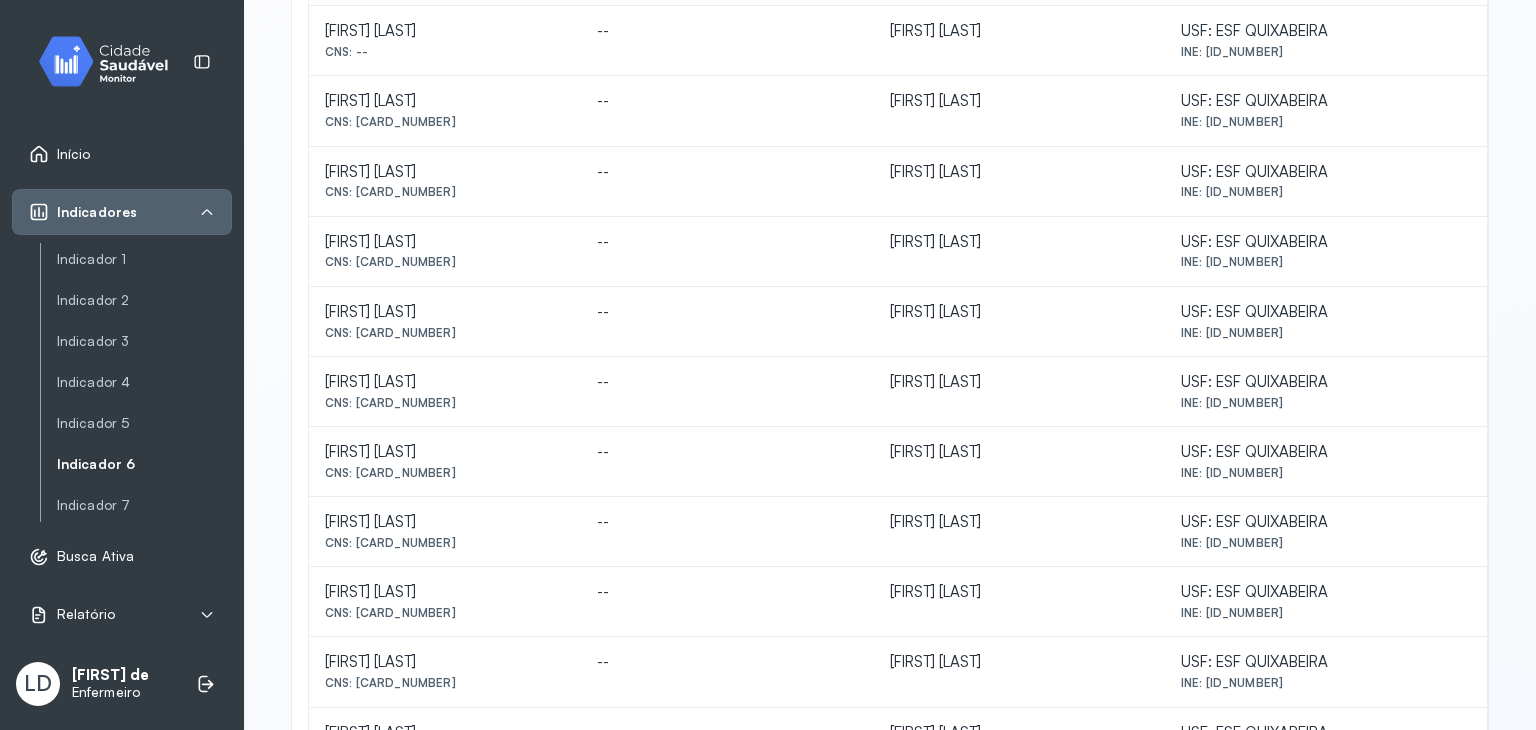 click on "Indicador 6" at bounding box center [144, 464] 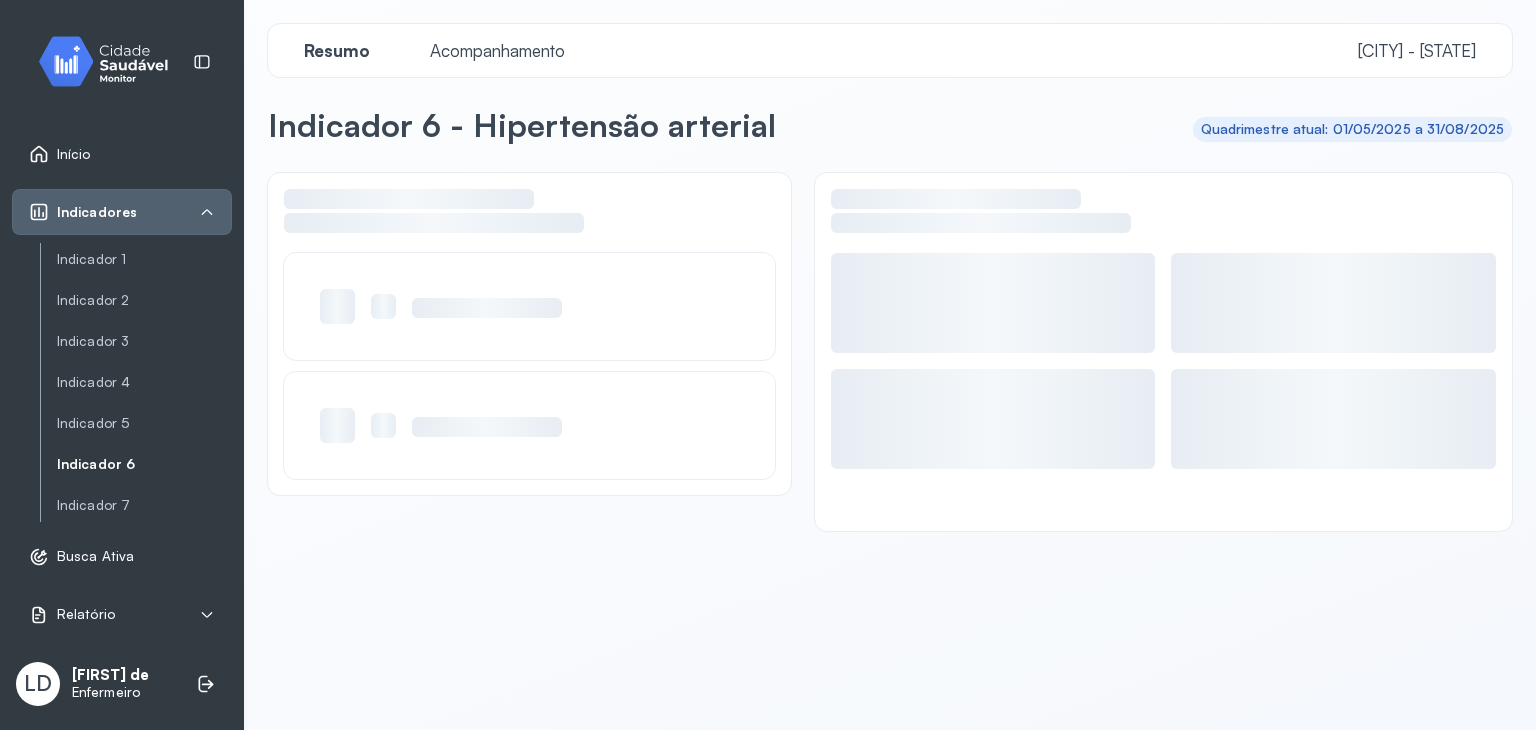scroll, scrollTop: 0, scrollLeft: 0, axis: both 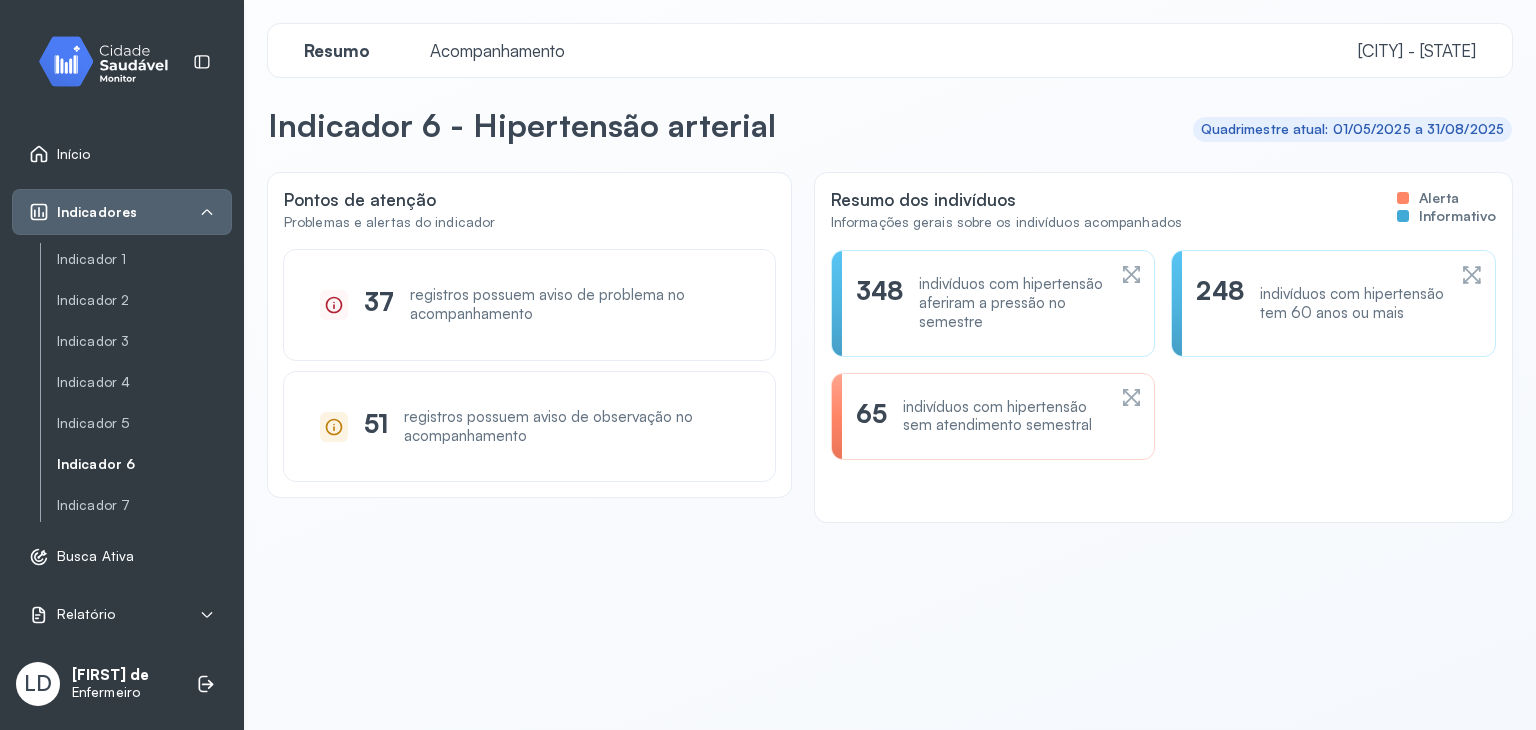 click on "indivíduos com hipertensão sem atendimento semestral" at bounding box center [1004, 417] 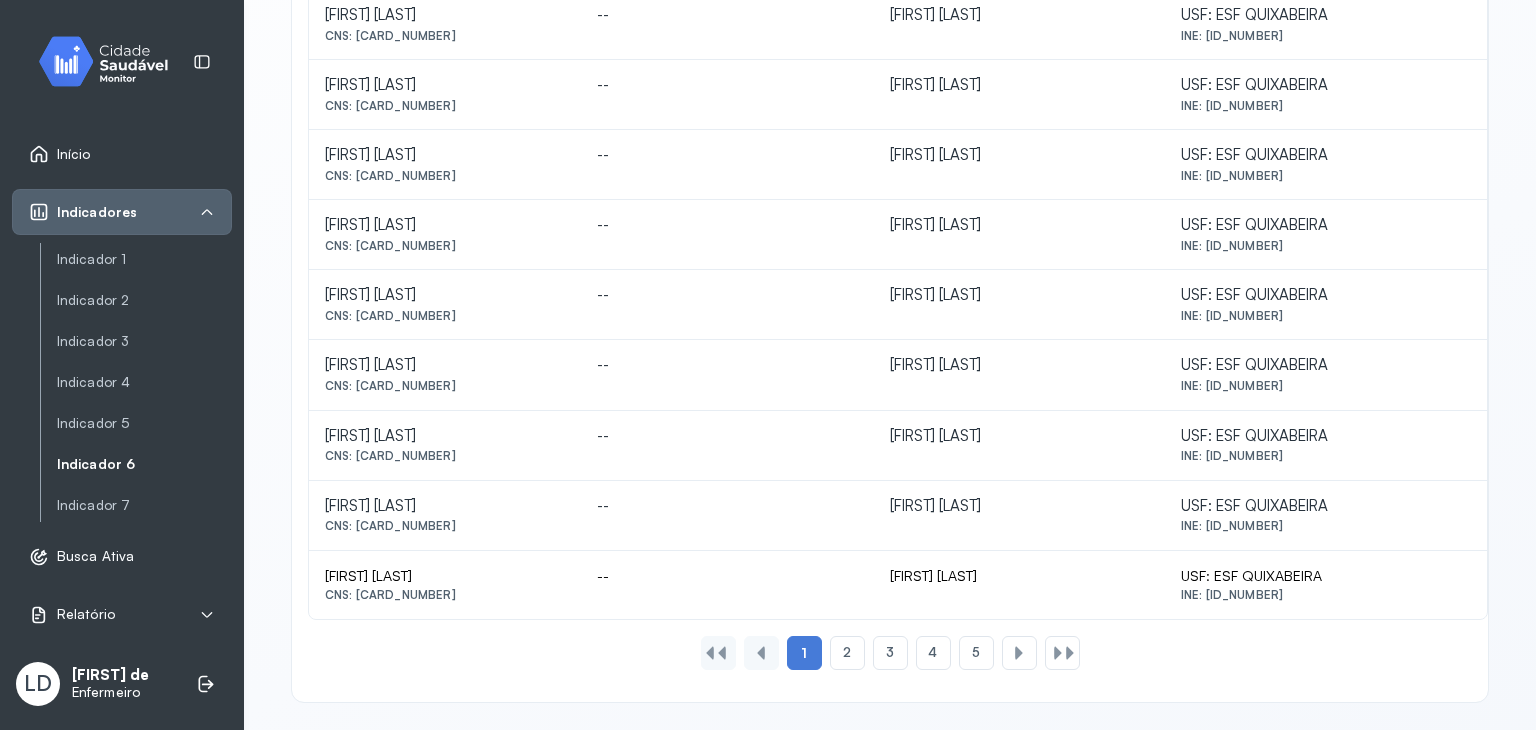 scroll, scrollTop: 888, scrollLeft: 0, axis: vertical 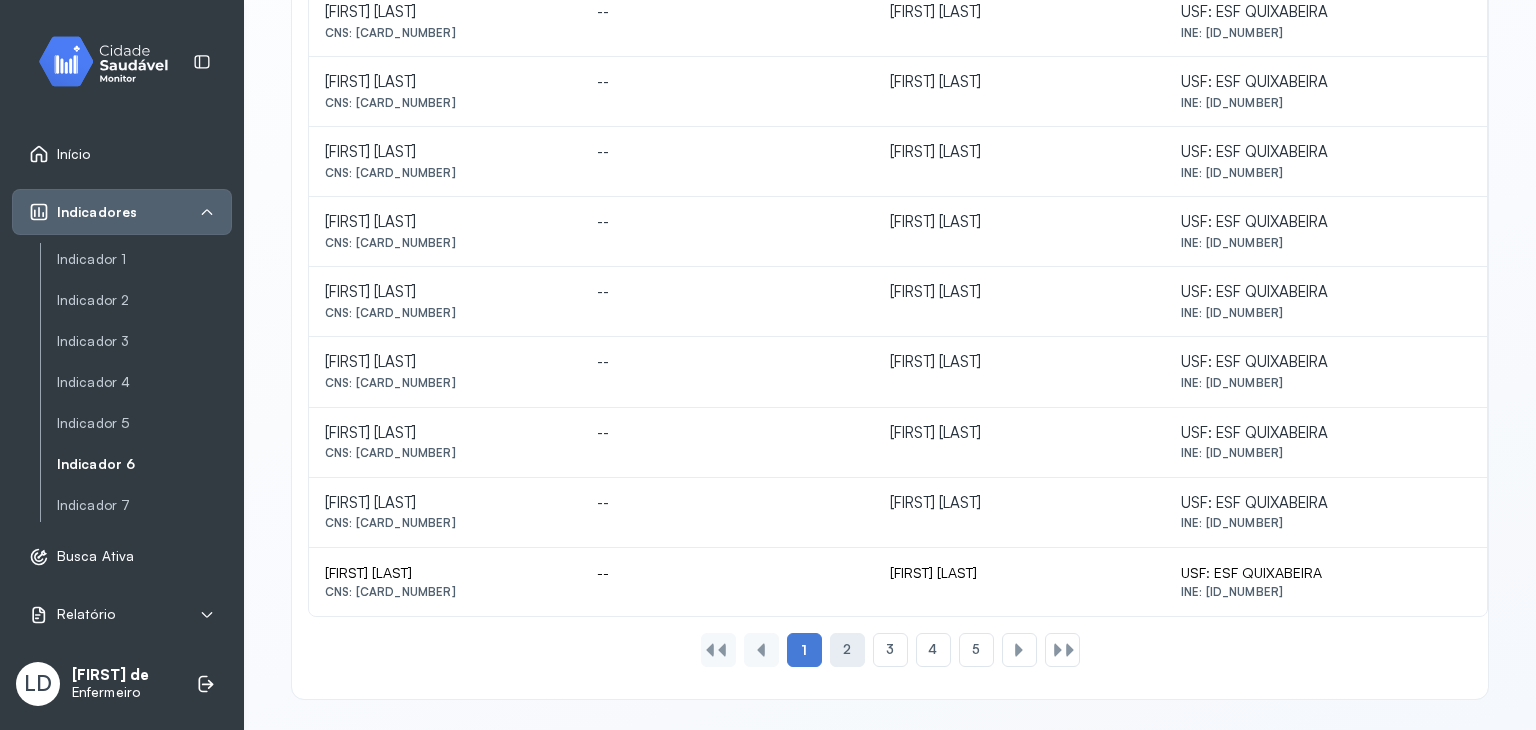 click on "2" 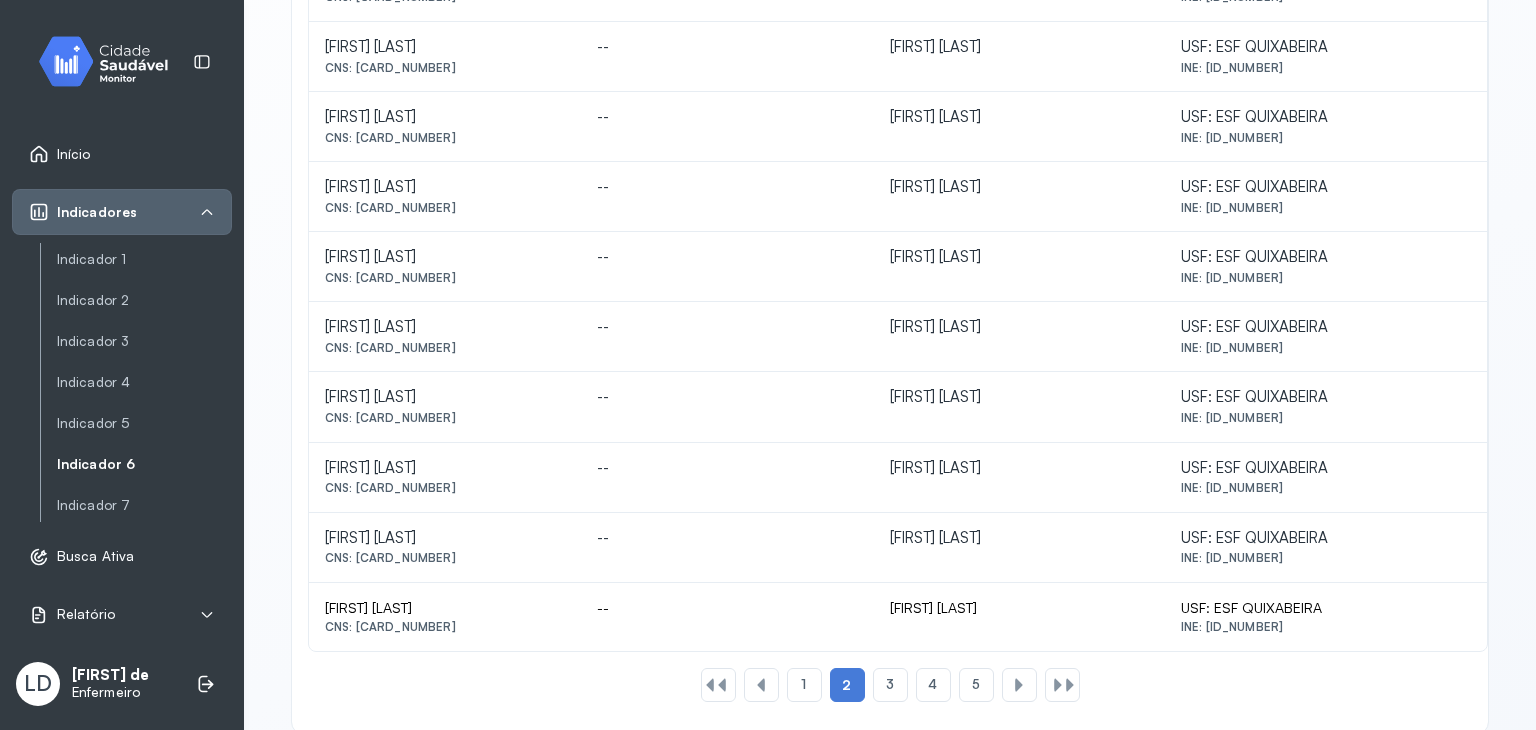 scroll, scrollTop: 888, scrollLeft: 0, axis: vertical 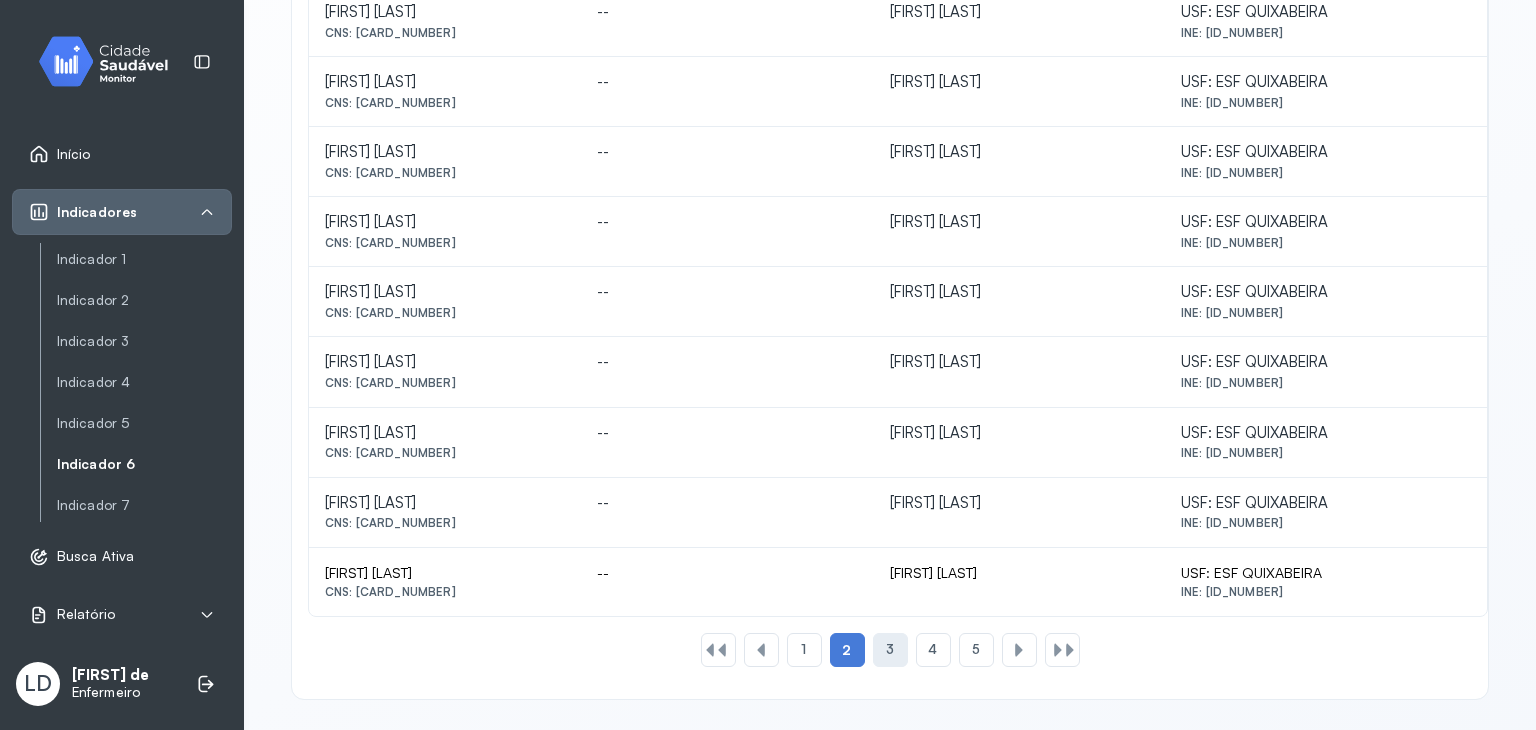 click on "3" 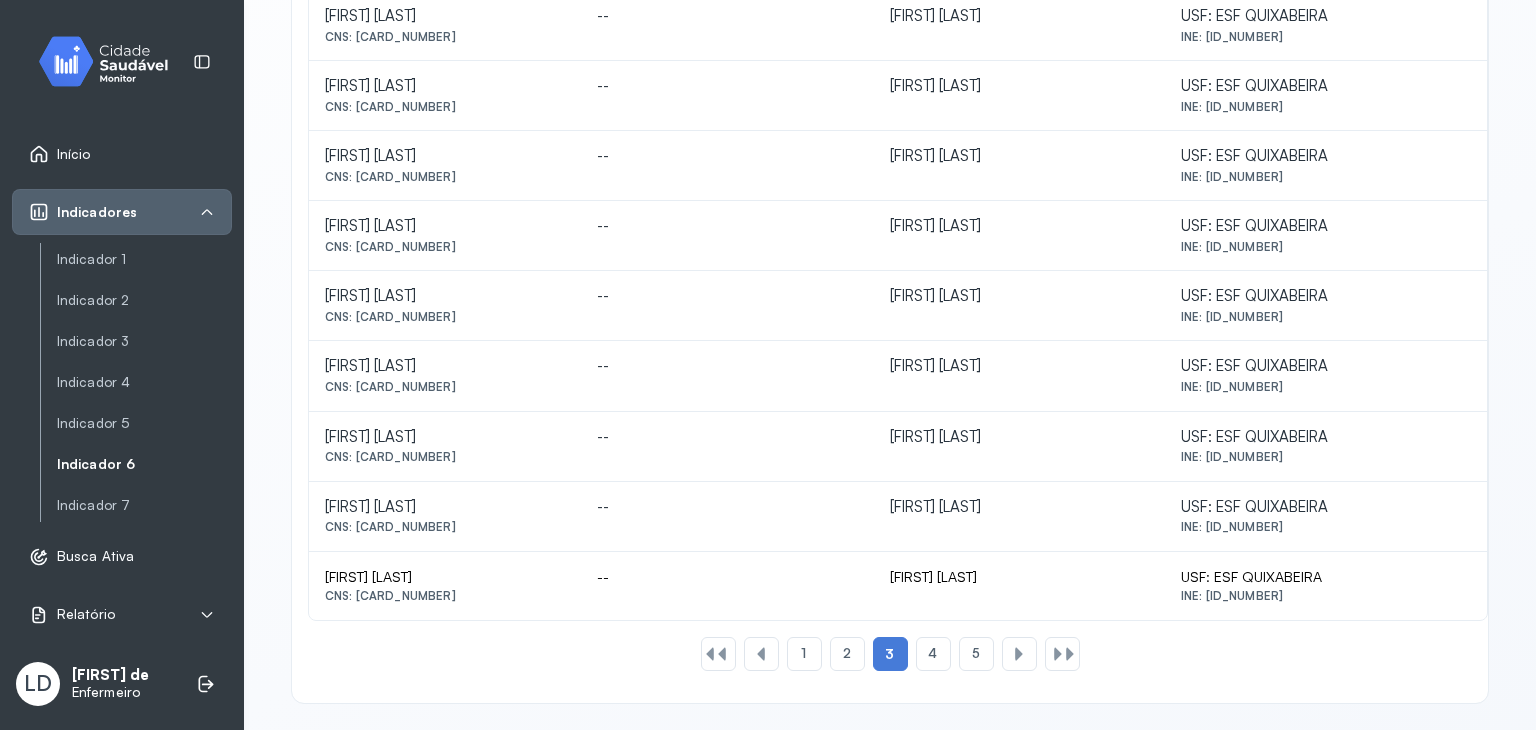 scroll, scrollTop: 888, scrollLeft: 0, axis: vertical 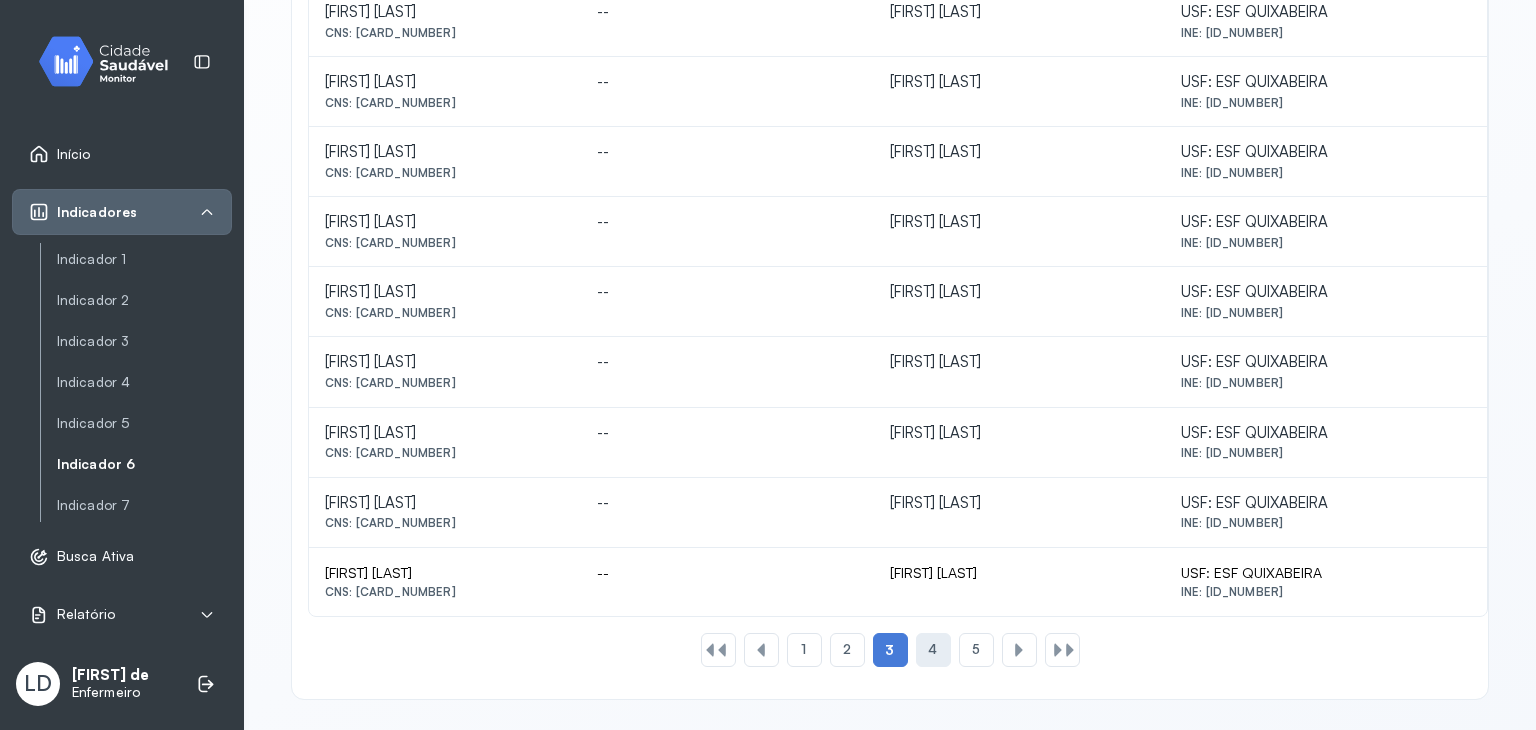 click on "4" at bounding box center [932, 649] 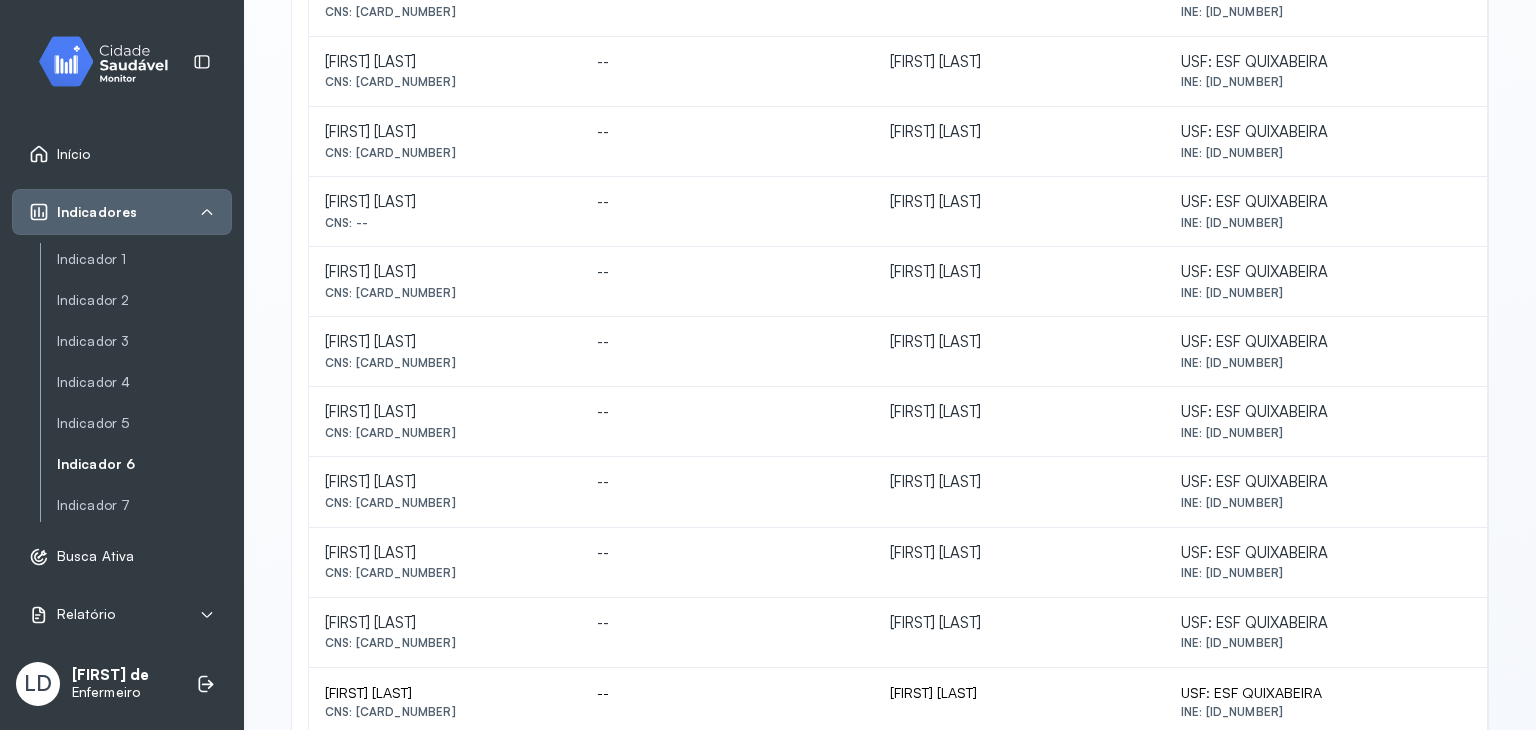 scroll, scrollTop: 888, scrollLeft: 0, axis: vertical 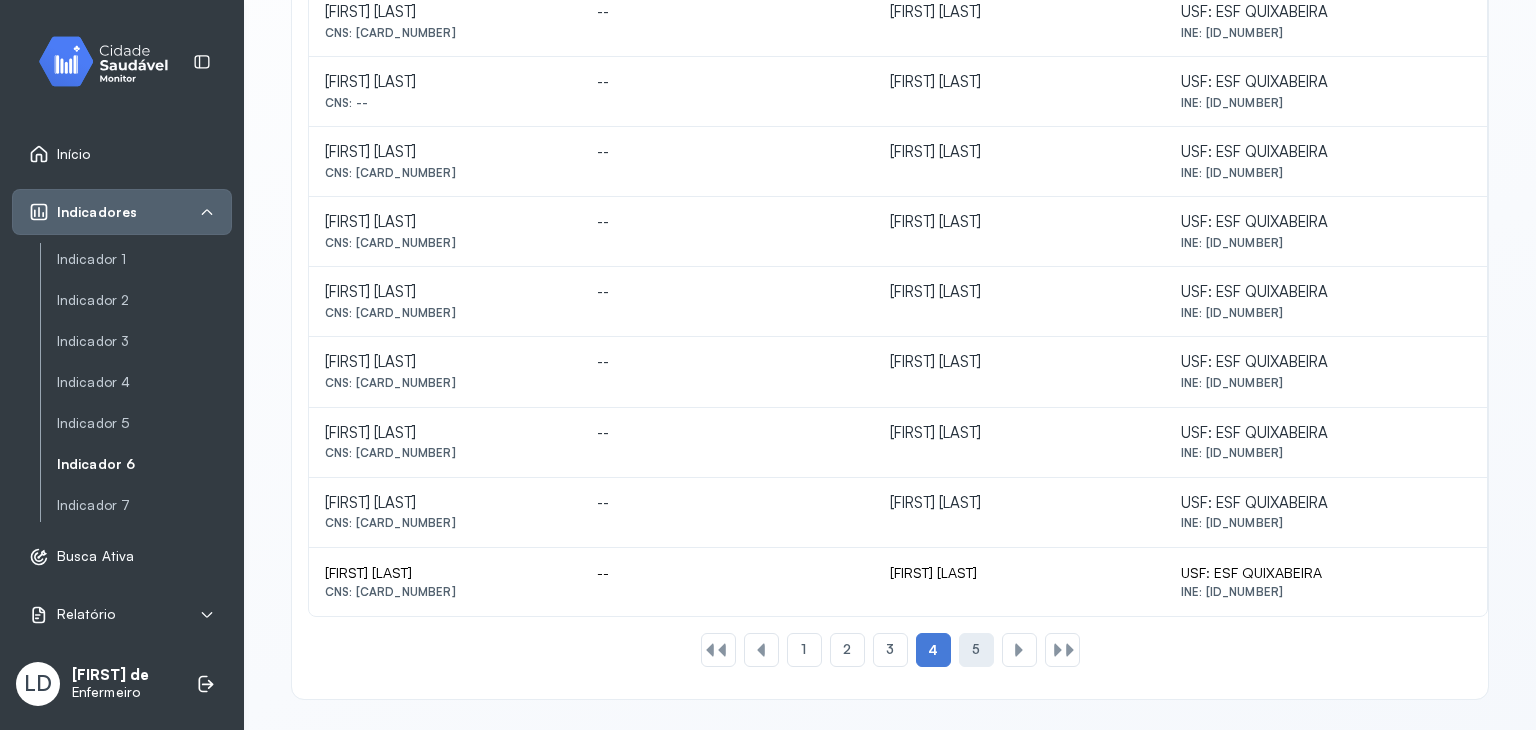click on "5" 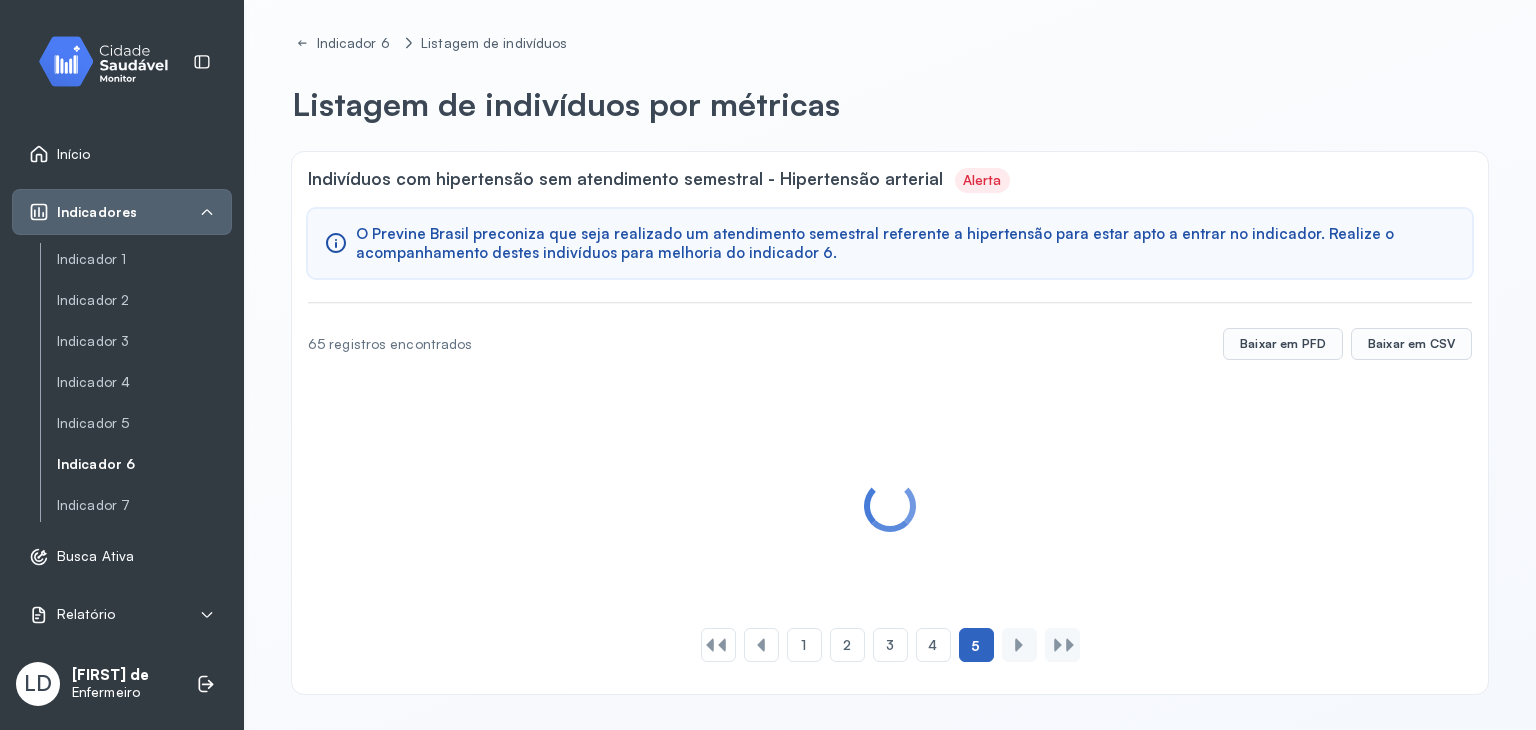 scroll, scrollTop: 189, scrollLeft: 0, axis: vertical 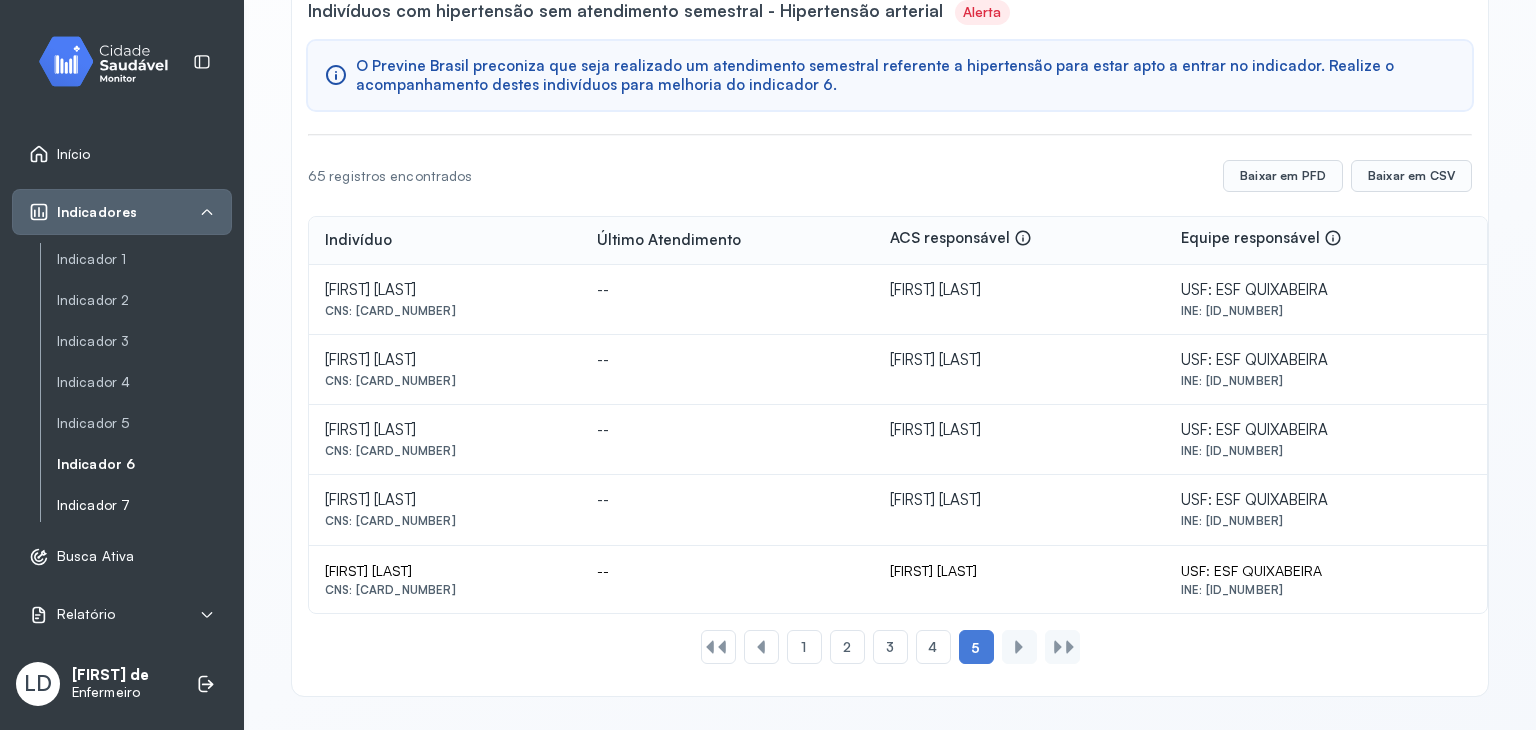 click on "Indicador 7" 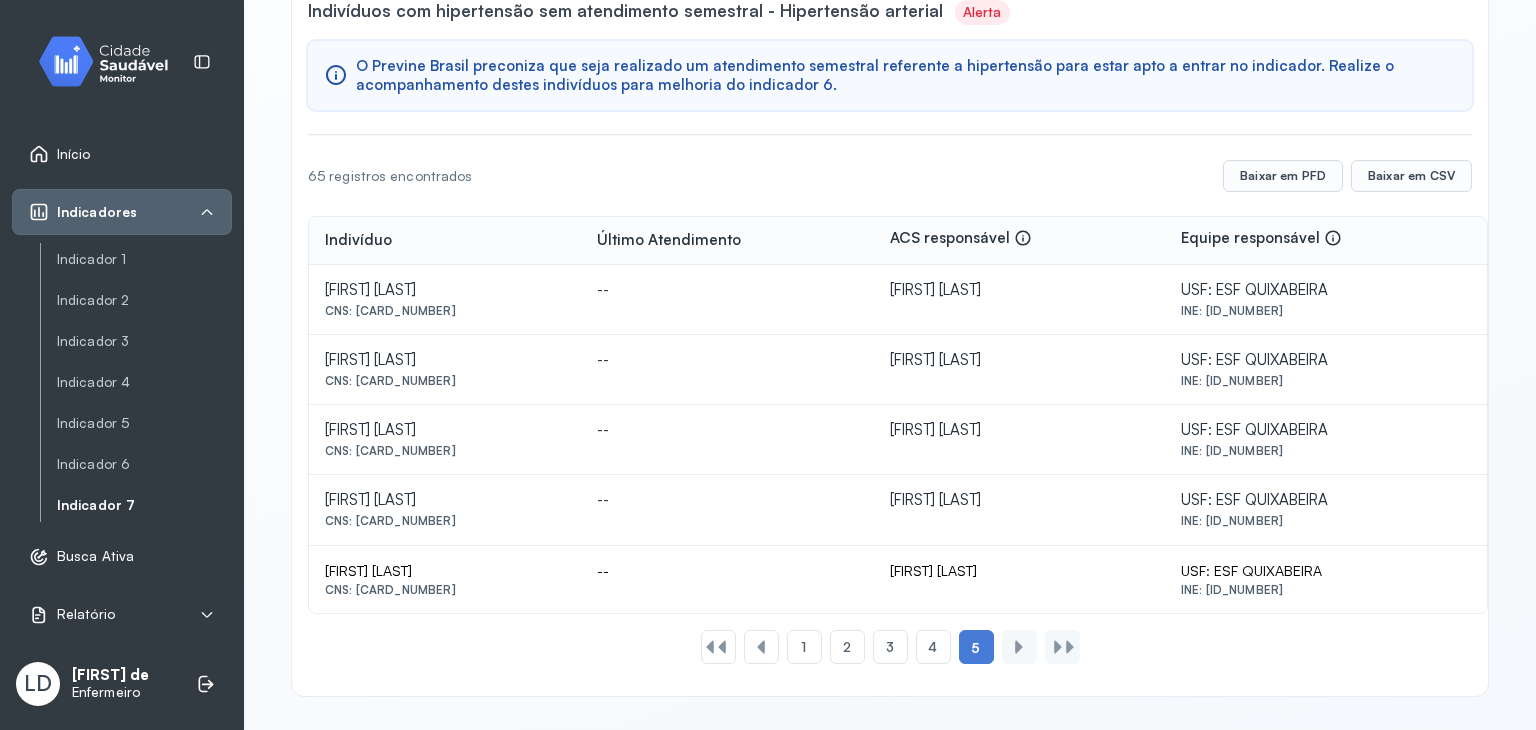 click on "Indicador 7" at bounding box center [144, 505] 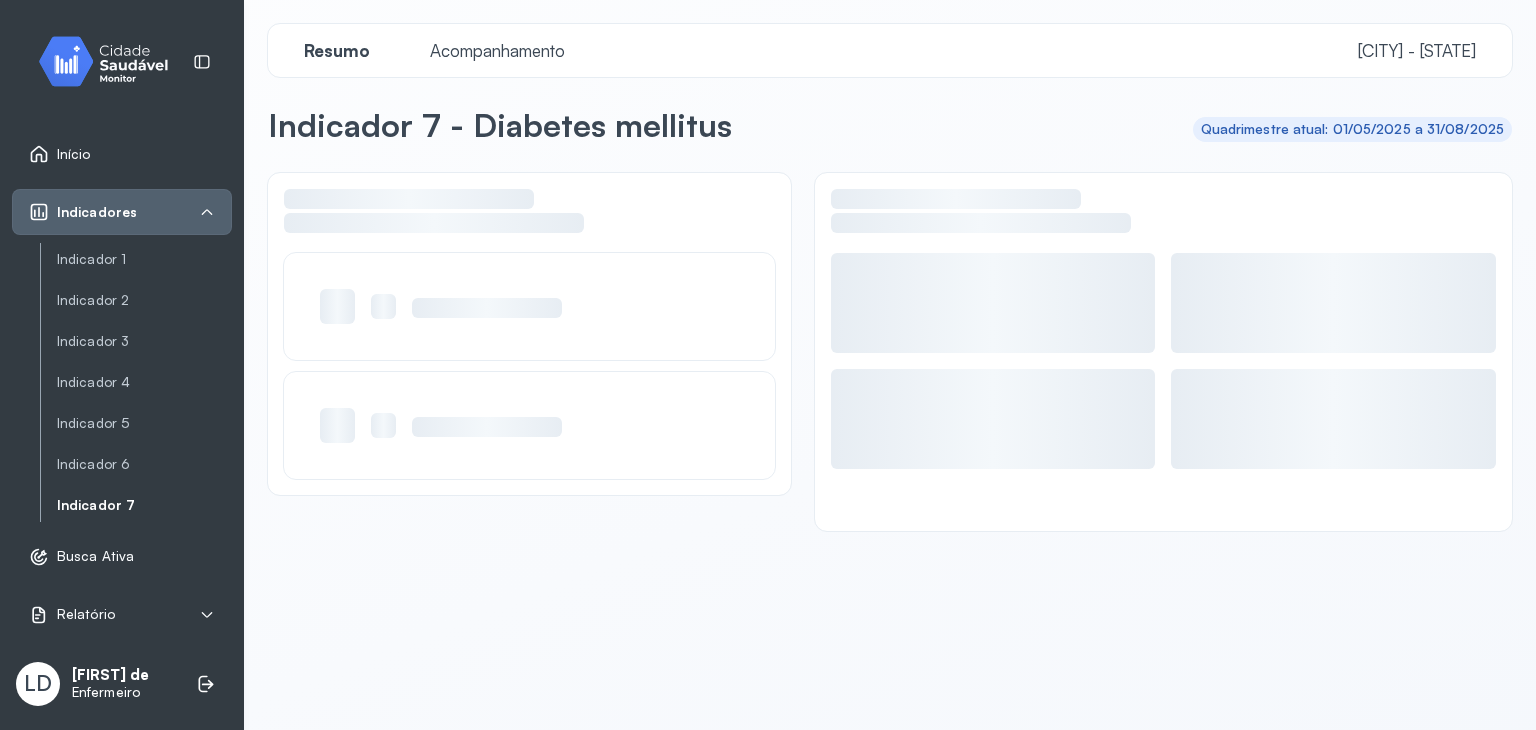 scroll, scrollTop: 0, scrollLeft: 0, axis: both 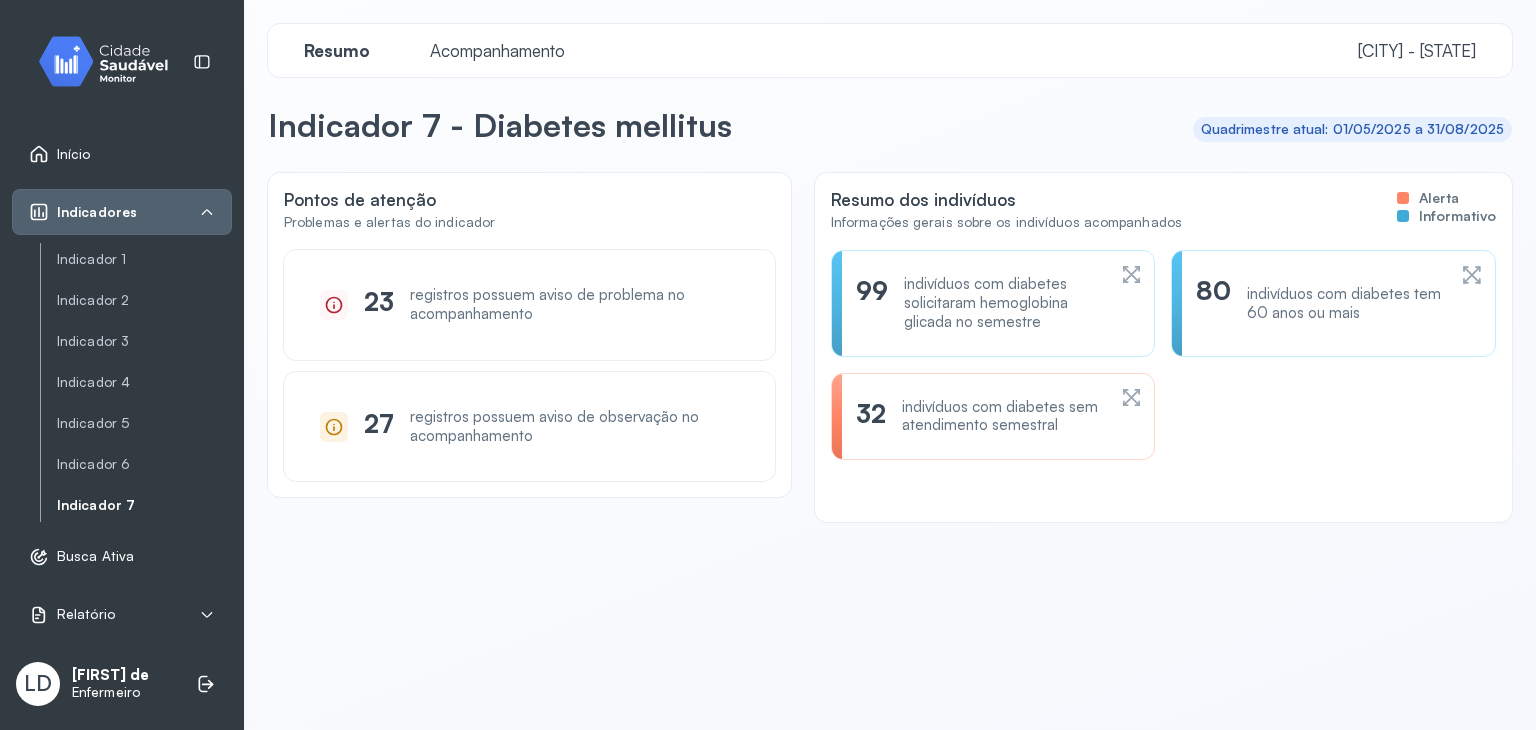 click on "indivíduos com diabetes sem atendimento semestral" at bounding box center [1003, 417] 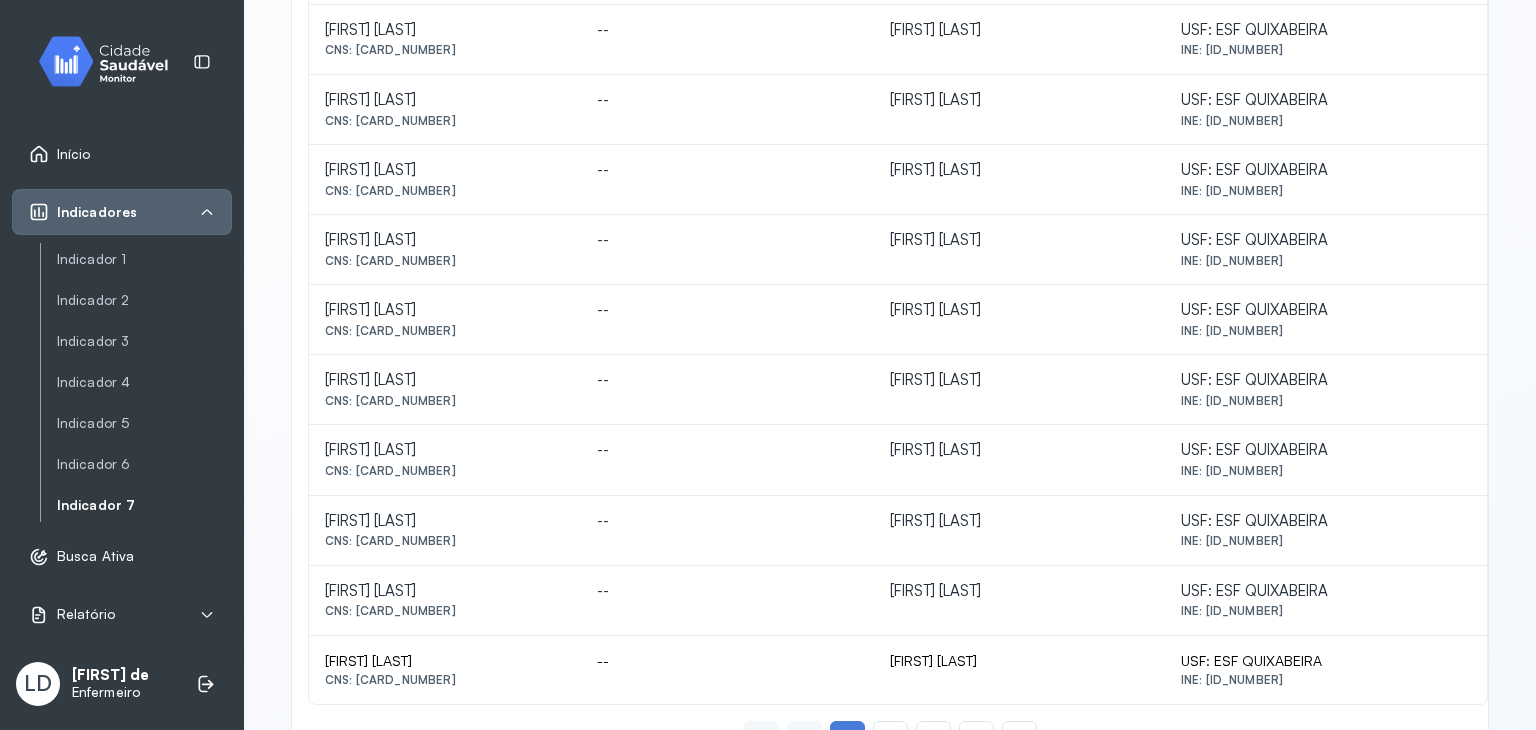 scroll, scrollTop: 888, scrollLeft: 0, axis: vertical 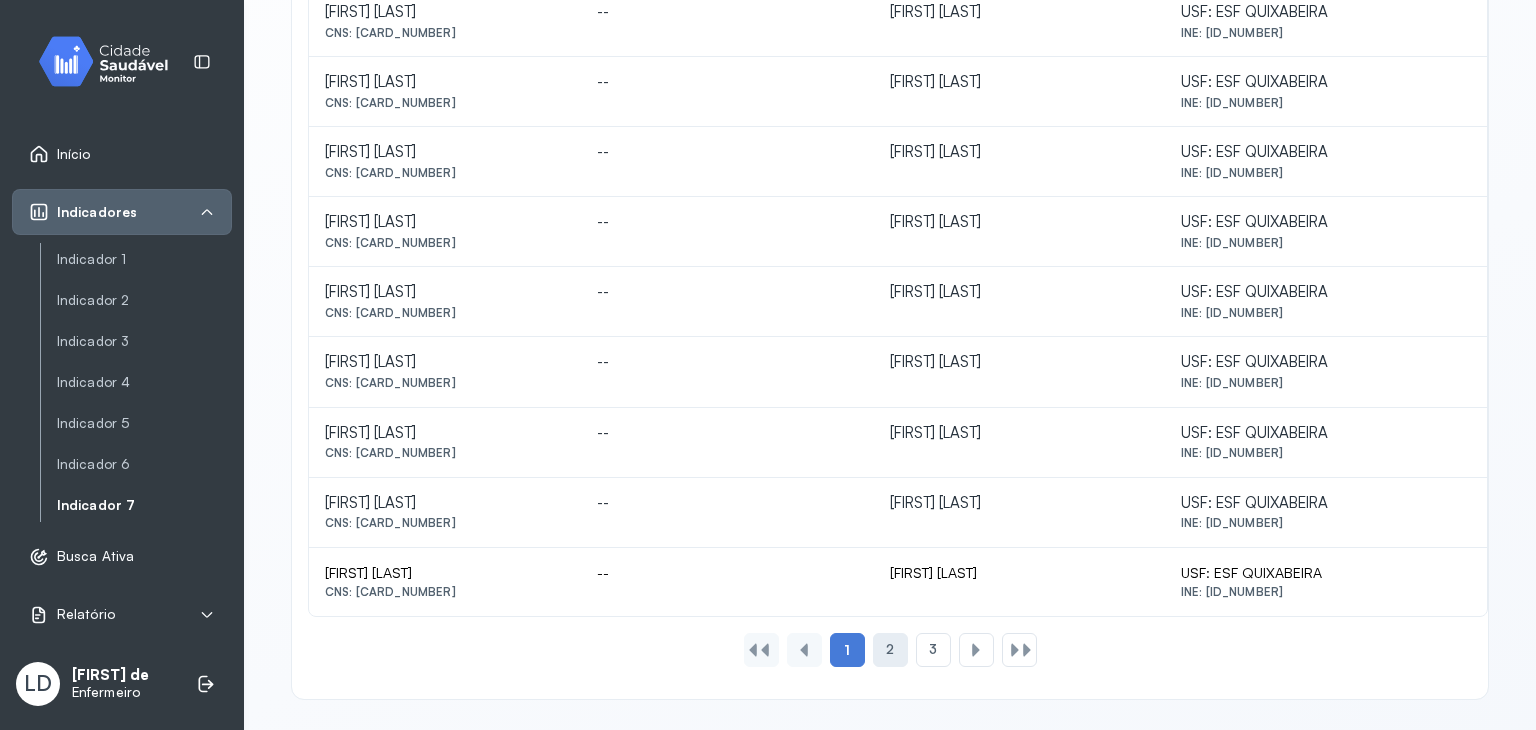click on "2" 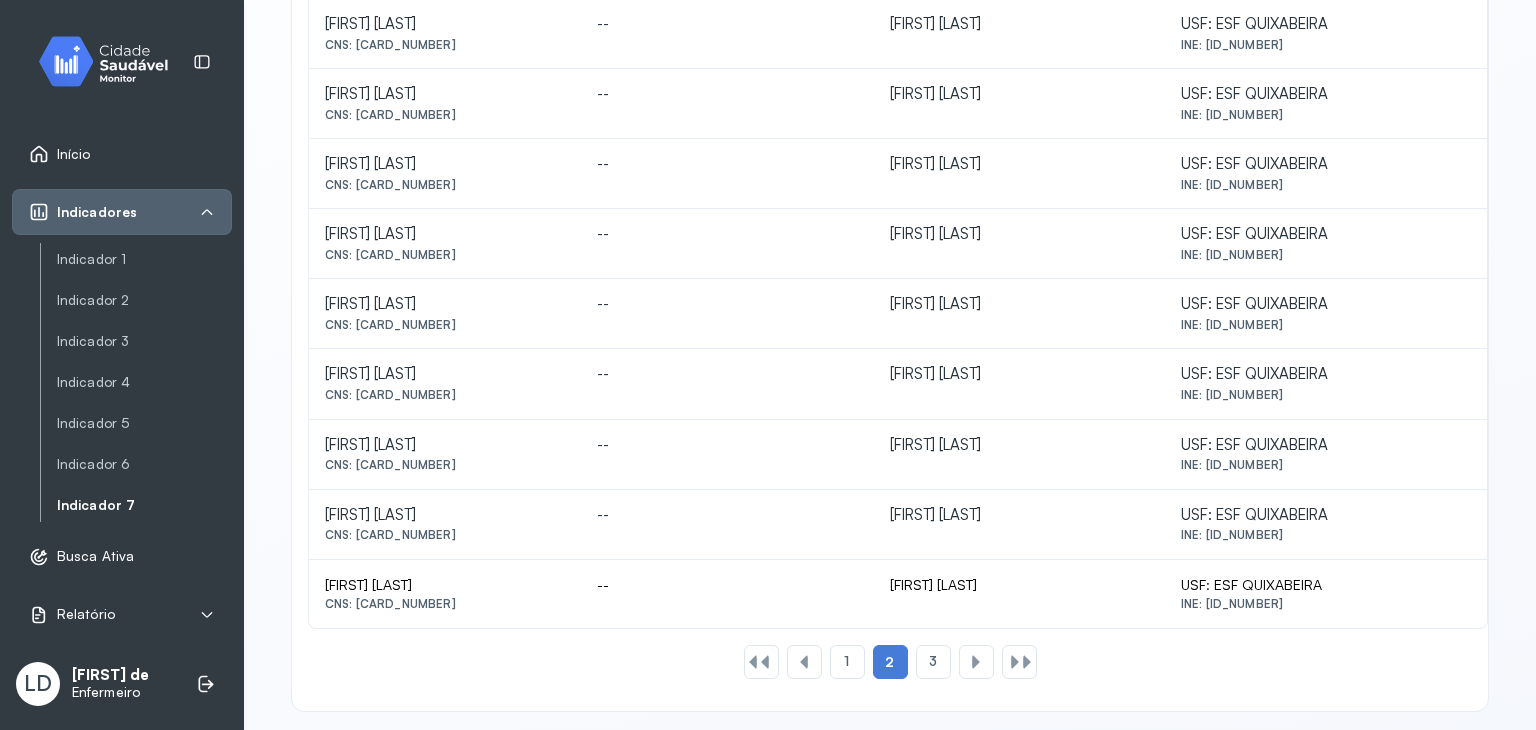scroll, scrollTop: 888, scrollLeft: 0, axis: vertical 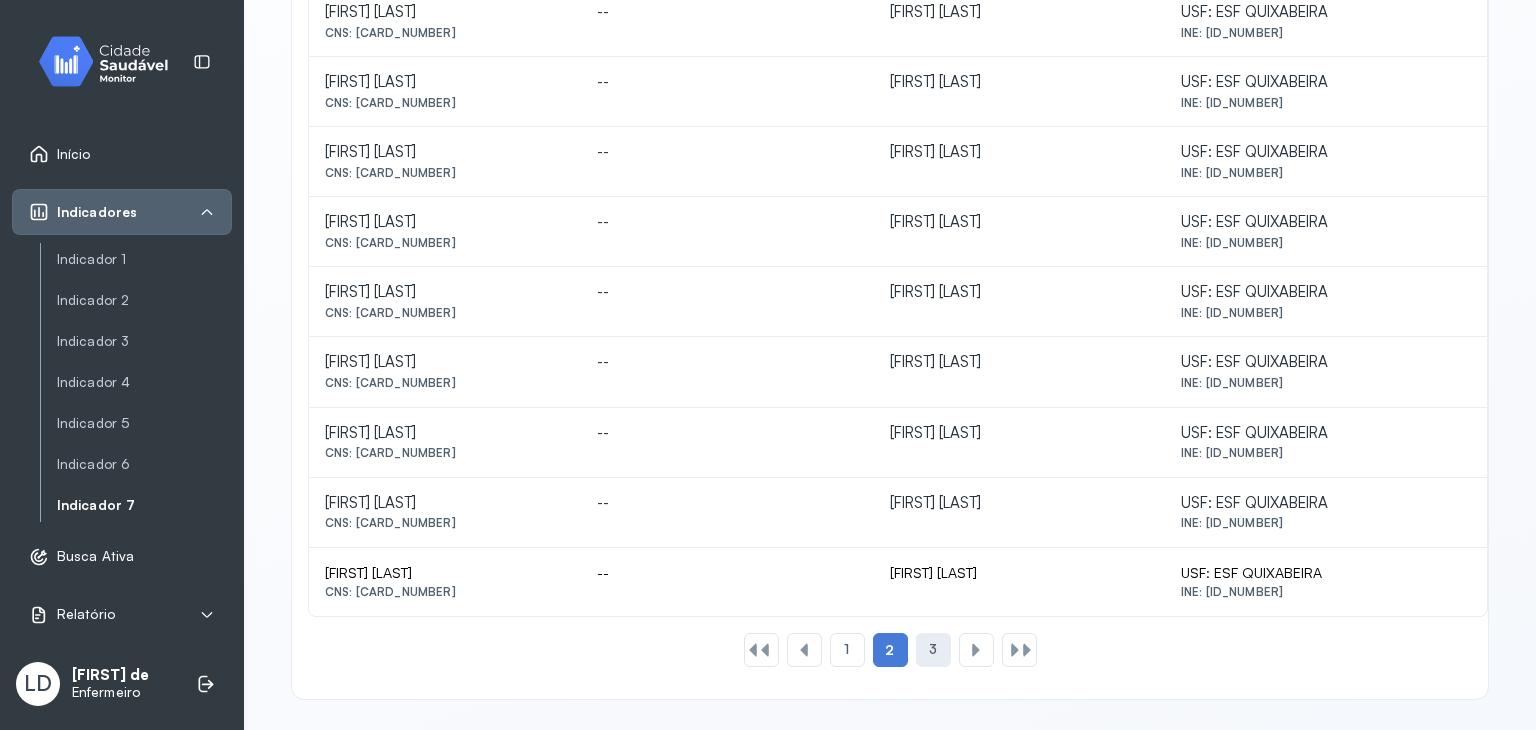 click on "3" at bounding box center [933, 649] 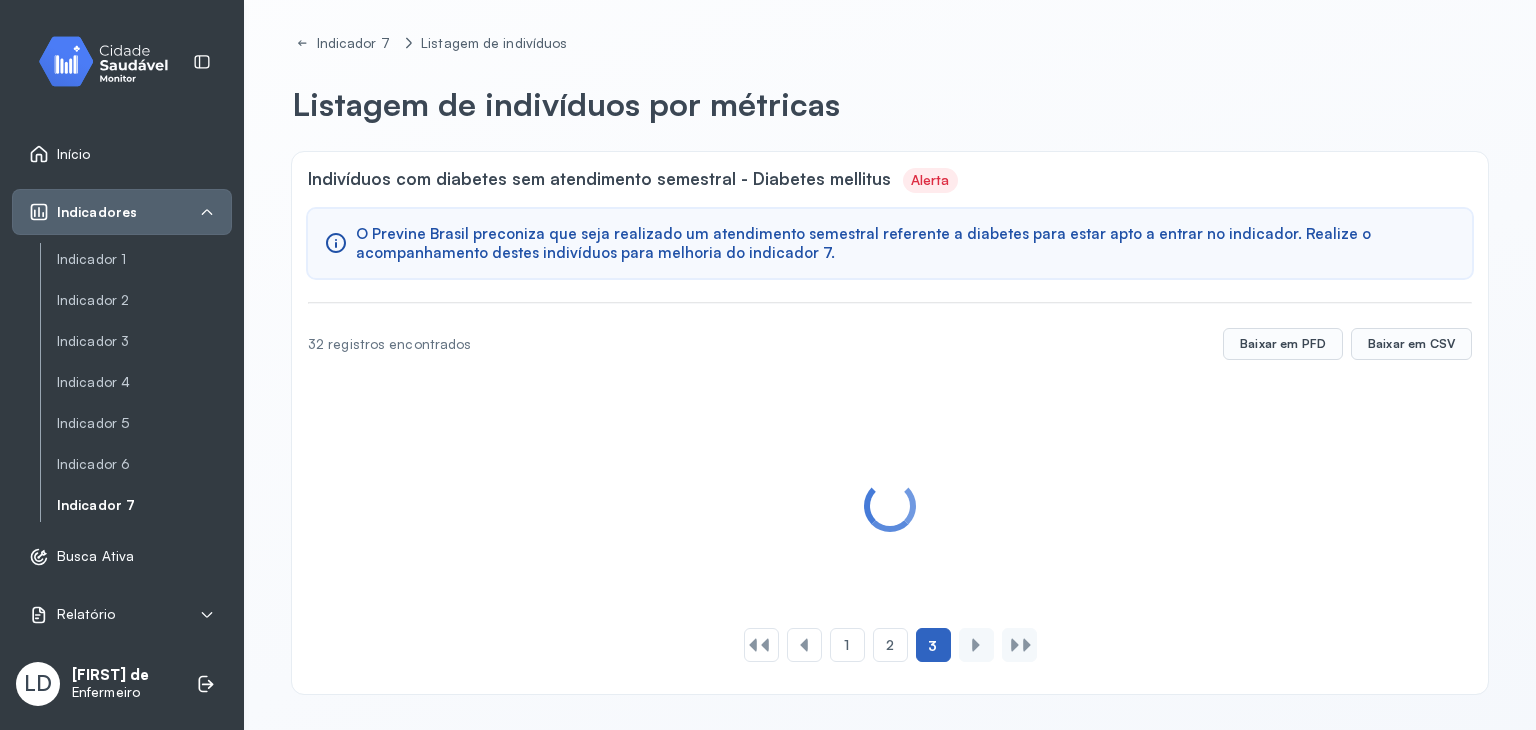 scroll, scrollTop: 0, scrollLeft: 0, axis: both 